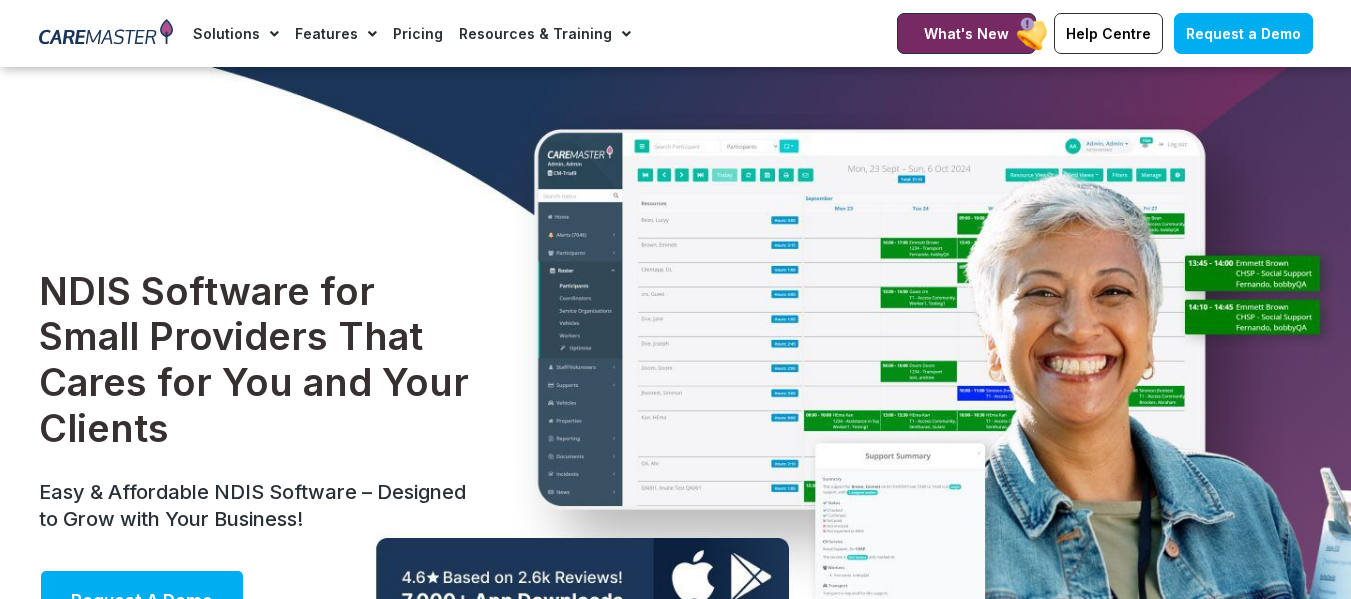 scroll, scrollTop: 827, scrollLeft: 0, axis: vertical 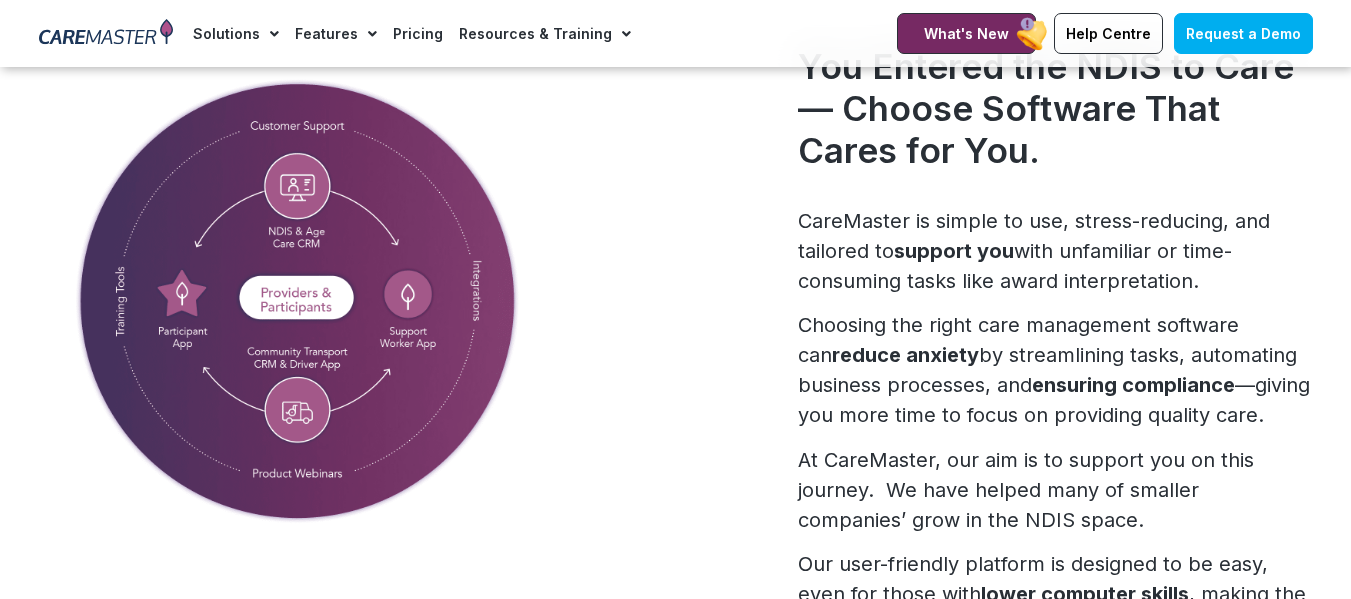 click at bounding box center [343, 298] 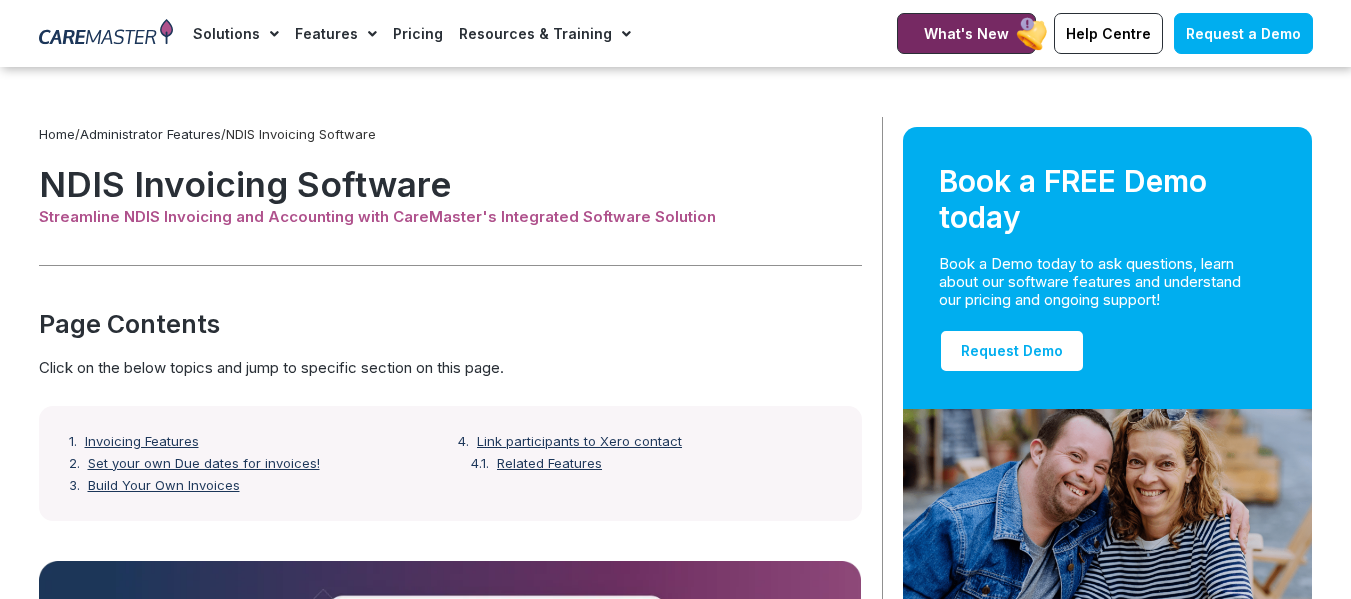 scroll, scrollTop: 1932, scrollLeft: 0, axis: vertical 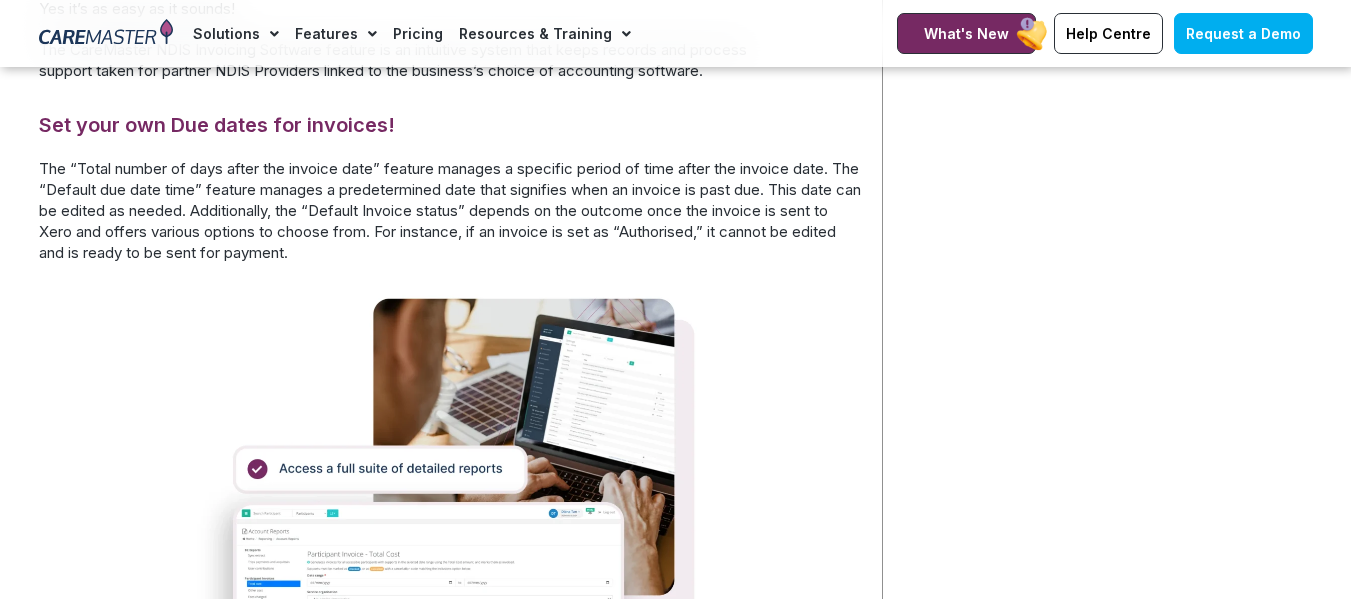 click at bounding box center [450, 521] 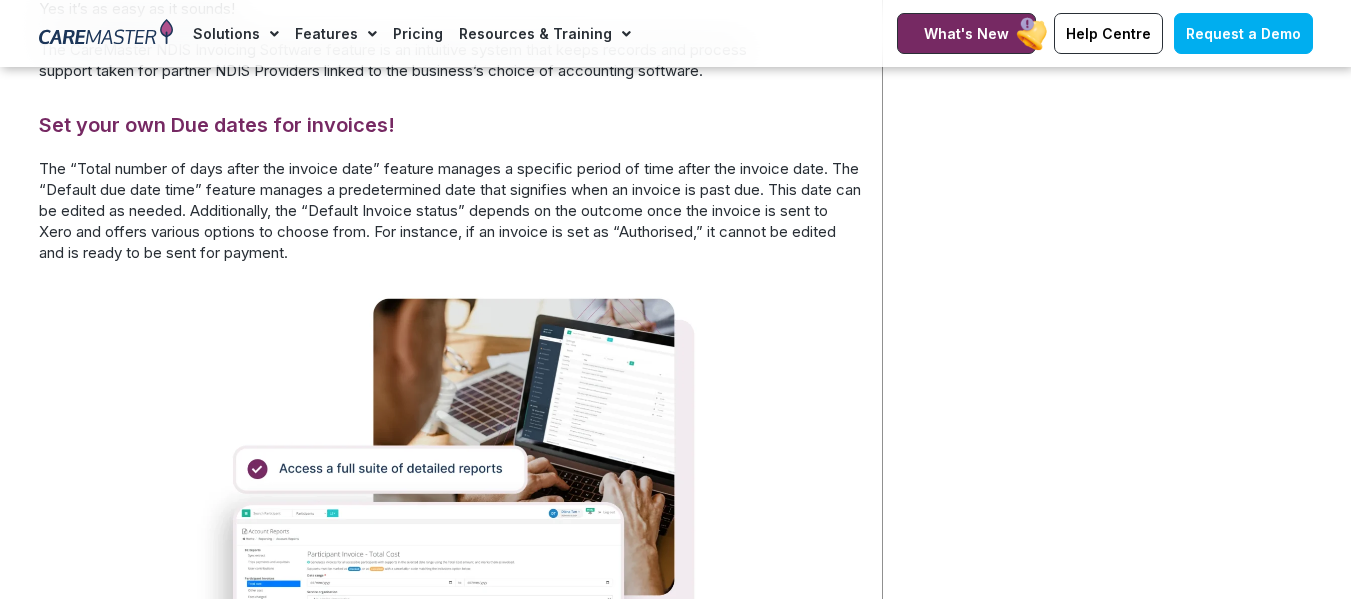 click on "Home  /  Administrator Features  /  NDIS Invoicing Software                   Book a FREE Demo today          Book a Demo today to ask questions, learn about our software features and understand our pricing and ongoing support!                Request Demo                                             Related Features             NDIS PRODA (Provider Digital Access)               NDIS Payroll Software with award interpretation               Book a Demo" at bounding box center [1103, -84] 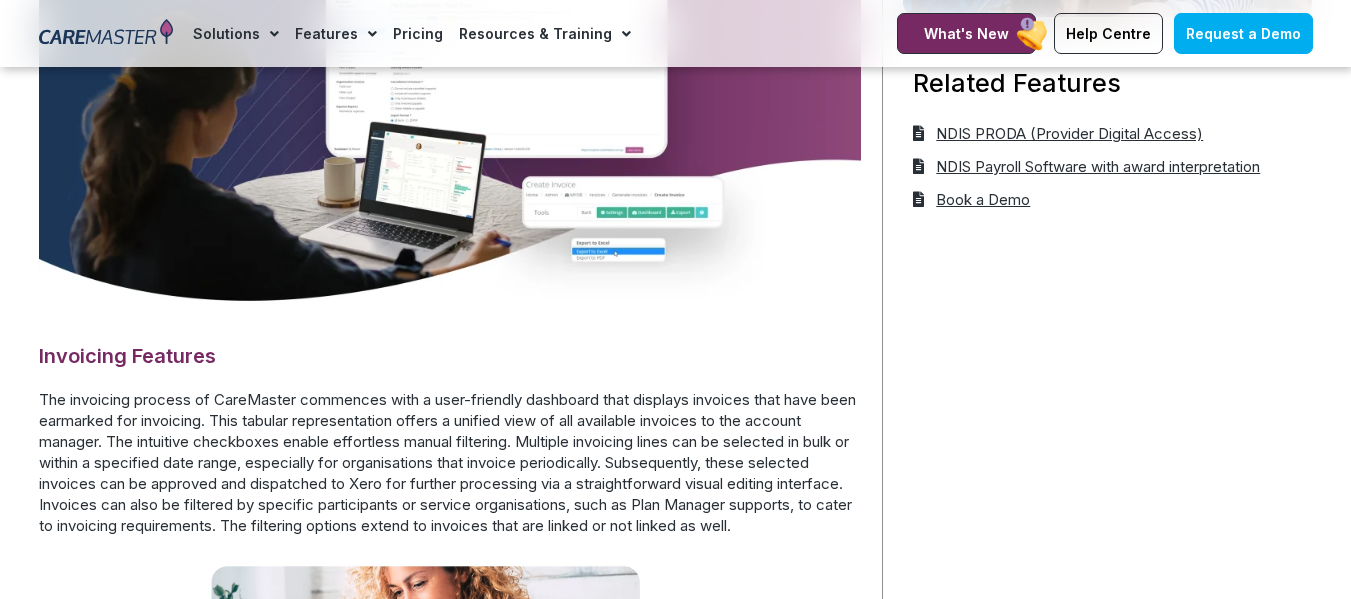 scroll, scrollTop: 632, scrollLeft: 0, axis: vertical 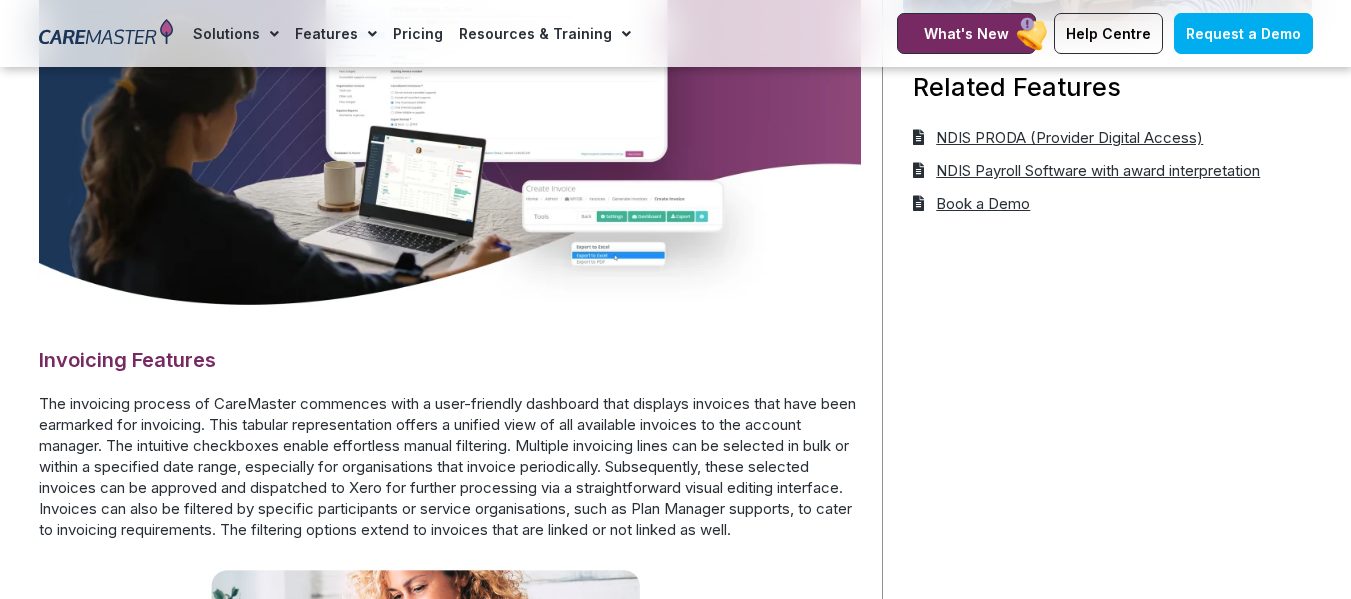 click on "The invoicing process of CareMaster commences with a user-friendly dashboard that displays invoices that have been earmarked for invoicing. This tabular representation offers a unified view of all available invoices to the account manager. The intuitive checkboxes enable effortless manual filtering. Multiple invoicing lines can be selected in bulk or within a specified date range, especially for organisations that invoice periodically. Subsequently, these selected invoices can be approved and dispatched to Xero for further processing via a straightforward visual editing interface. Invoices can also be filtered by specific participants or service organisations, such as Plan Manager supports, to cater to invoicing requirements. The filtering options extend to invoices that are linked or not linked as well." at bounding box center (450, 466) 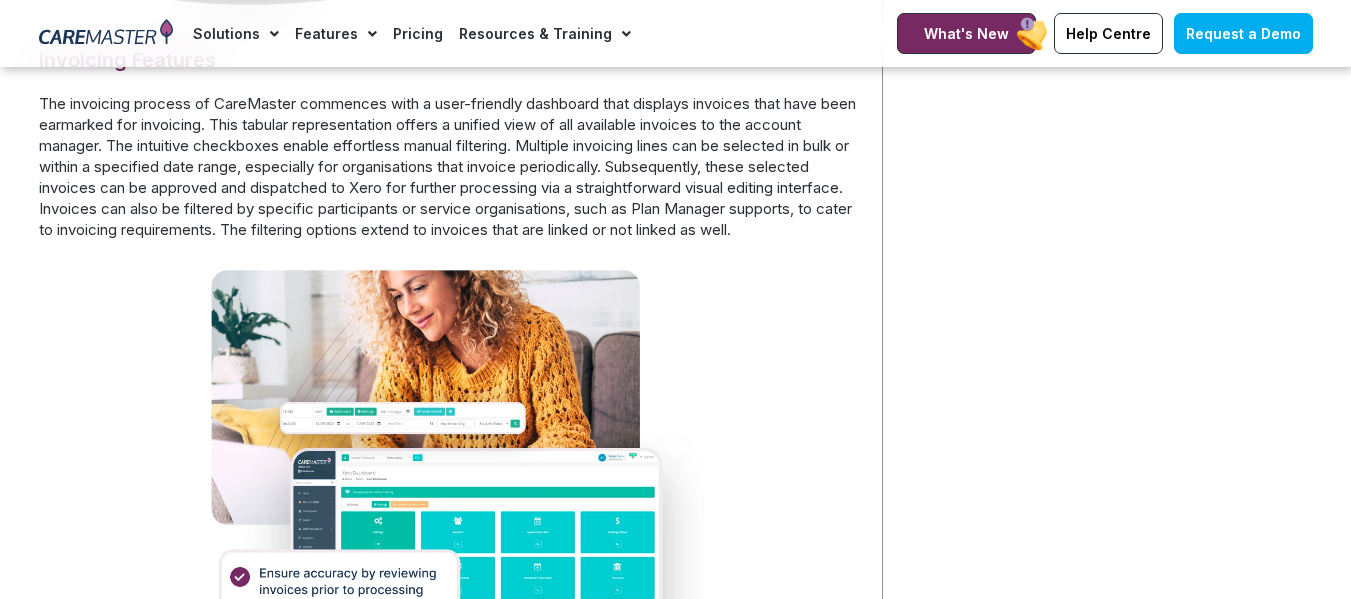scroll, scrollTop: 832, scrollLeft: 0, axis: vertical 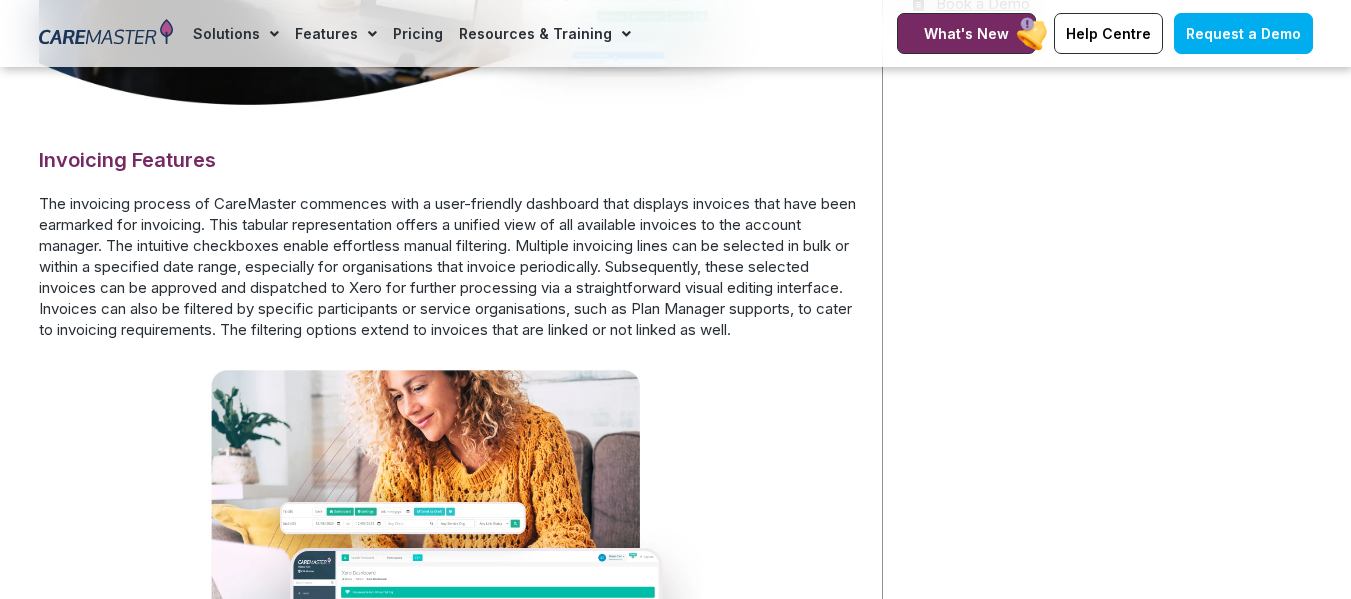 click on "The invoicing process of CareMaster commences with a user-friendly dashboard that displays invoices that have been earmarked for invoicing. This tabular representation offers a unified view of all available invoices to the account manager. The intuitive checkboxes enable effortless manual filtering. Multiple invoicing lines can be selected in bulk or within a specified date range, especially for organisations that invoice periodically. Subsequently, these selected invoices can be approved and dispatched to Xero for further processing via a straightforward visual editing interface. Invoices can also be filtered by specific participants or service organisations, such as Plan Manager supports, to cater to invoicing requirements. The filtering options extend to invoices that are linked or not linked as well." at bounding box center [450, 266] 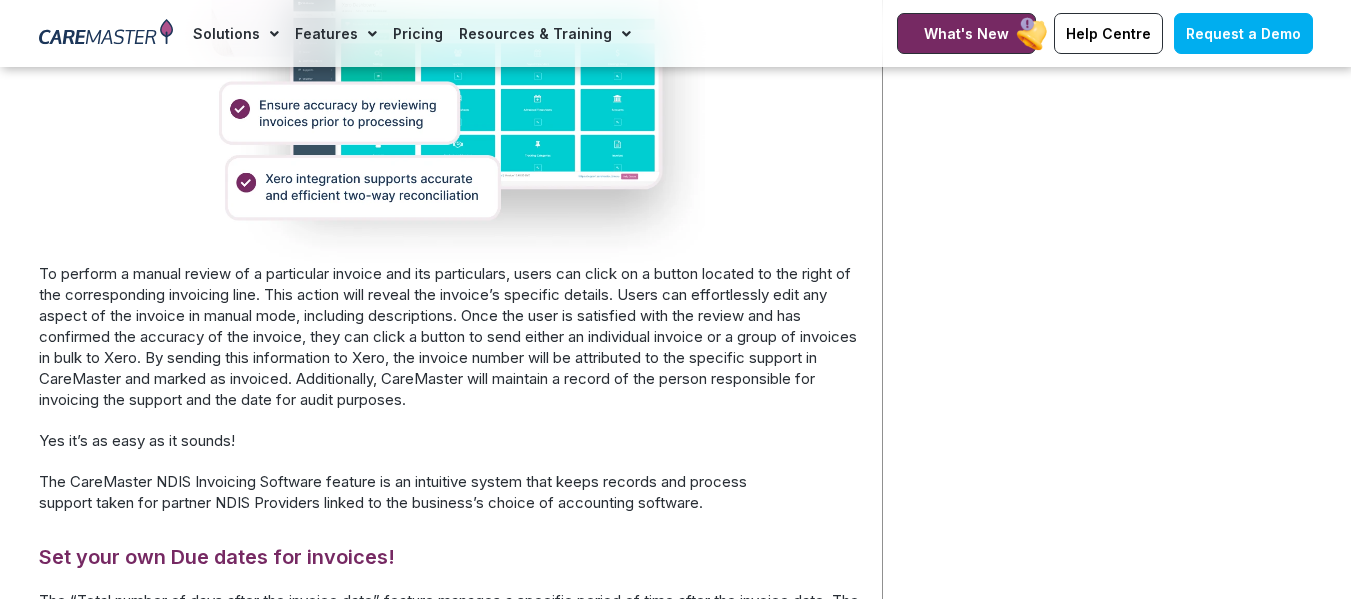 scroll, scrollTop: 1432, scrollLeft: 0, axis: vertical 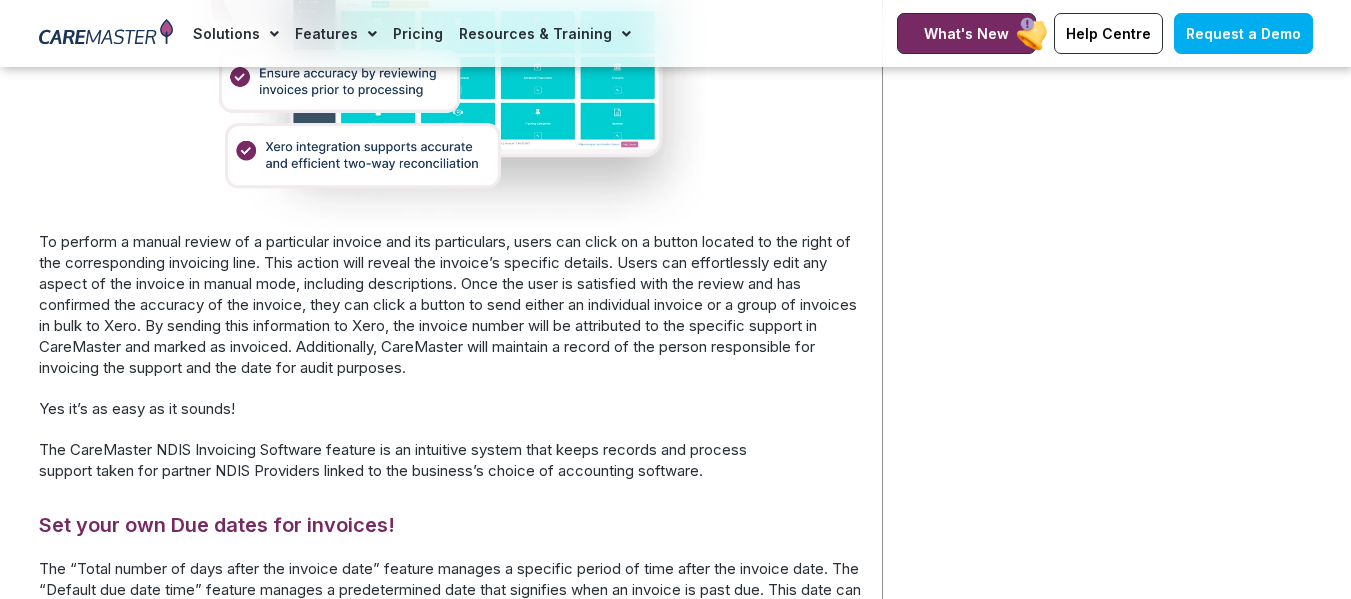click on "To perform a manual review of a particular invoice and its particulars, users can click on a button located to the right of the corresponding invoicing line. This action will reveal the invoice’s specific details. Users can effortlessly edit any aspect of the invoice in manual mode, including descriptions. Once the user is satisfied with the review and has confirmed the accuracy of the invoice, they can click a button to send either an individual invoice or a group of invoices in bulk to Xero. By sending this information to Xero, the invoice number will be attributed to the specific support in CareMaster and marked as invoiced. Additionally, CareMaster will maintain a record of the person responsible for invoicing the support and the date for audit purposes." at bounding box center (450, 304) 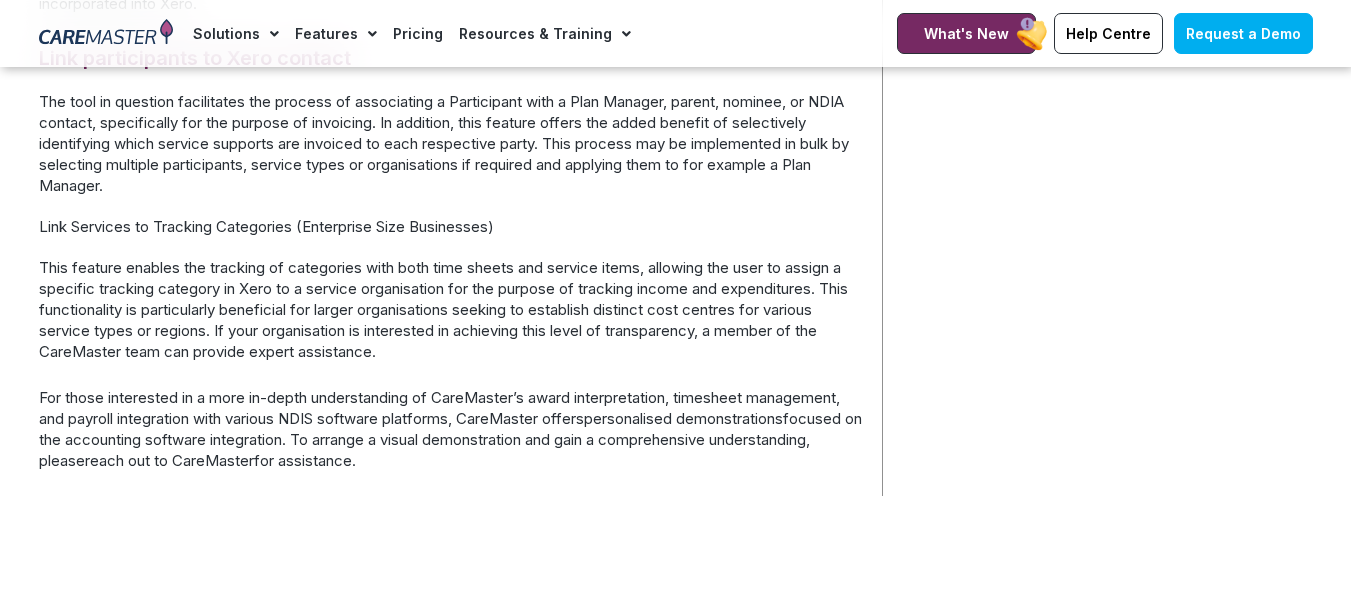 scroll, scrollTop: 2852, scrollLeft: 0, axis: vertical 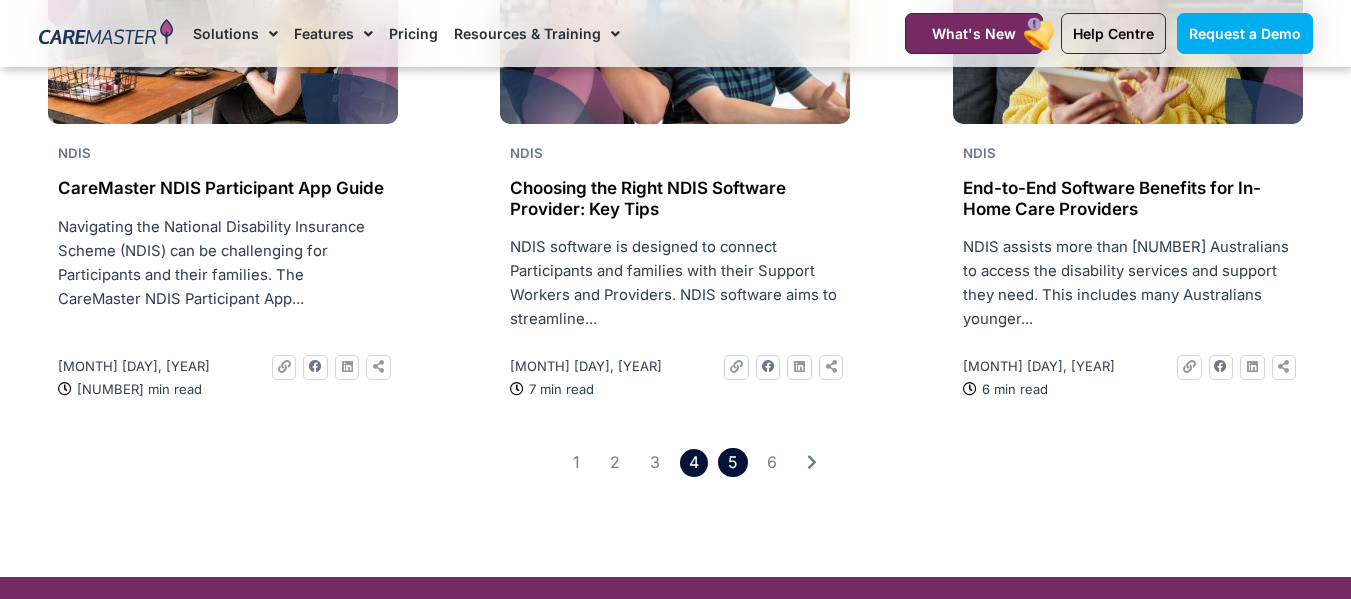 click on "Page 5" 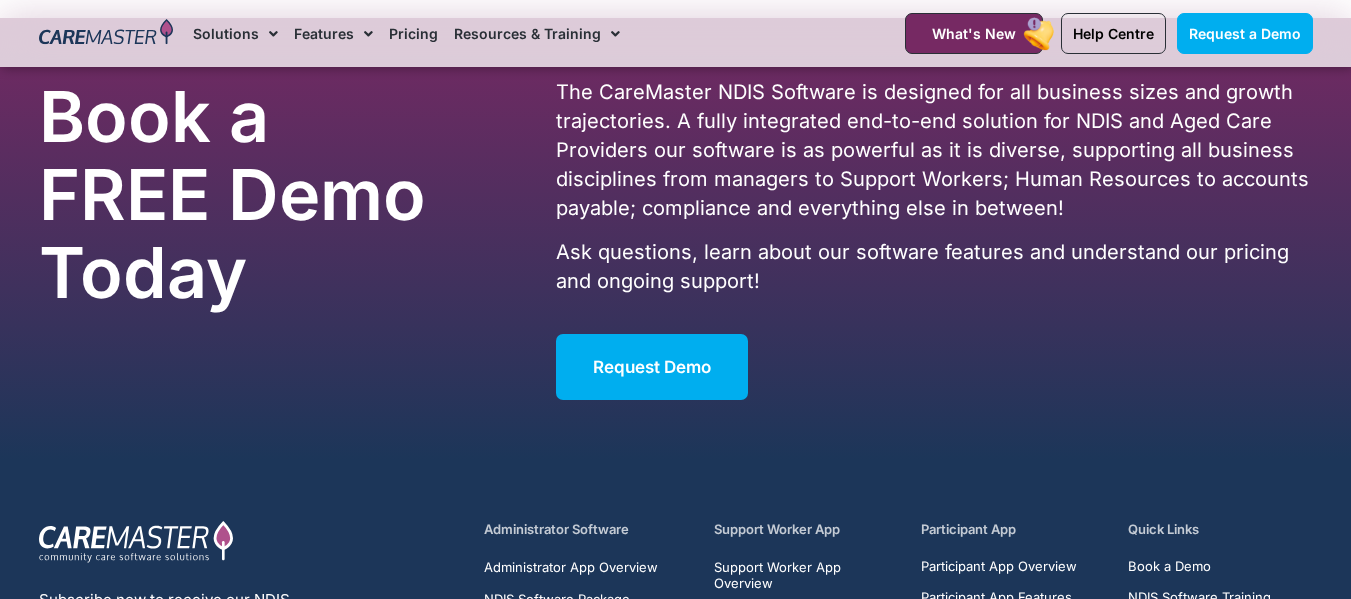 scroll, scrollTop: 3300, scrollLeft: 0, axis: vertical 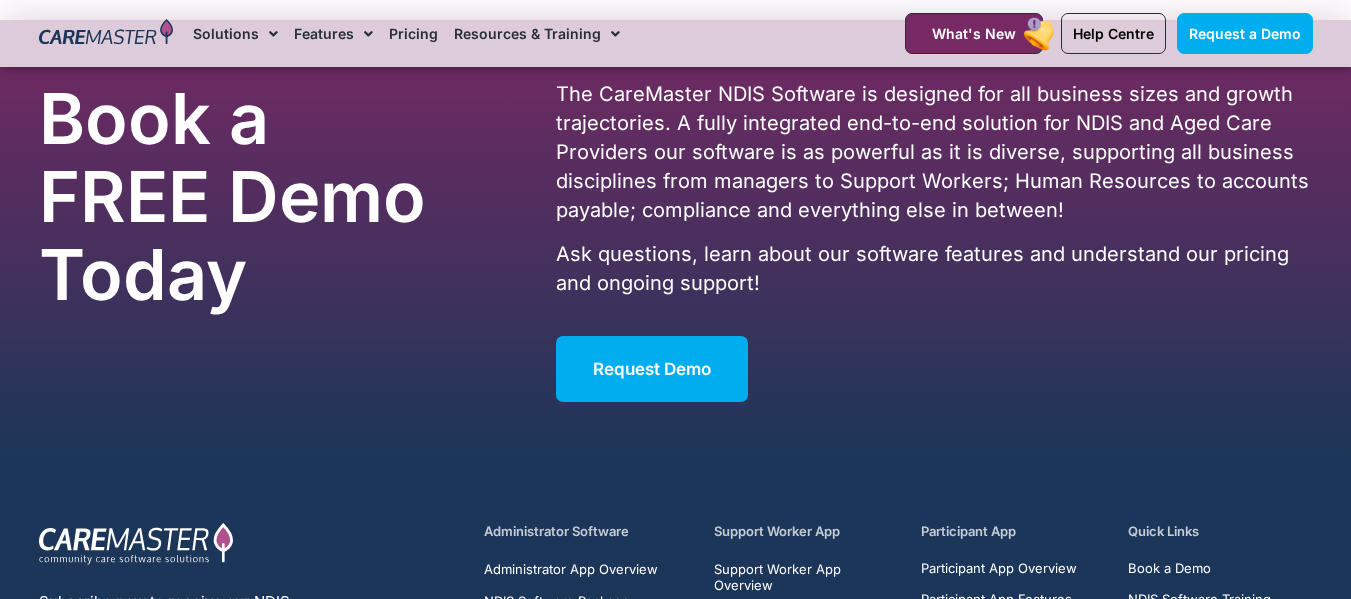 click on "Page 6" 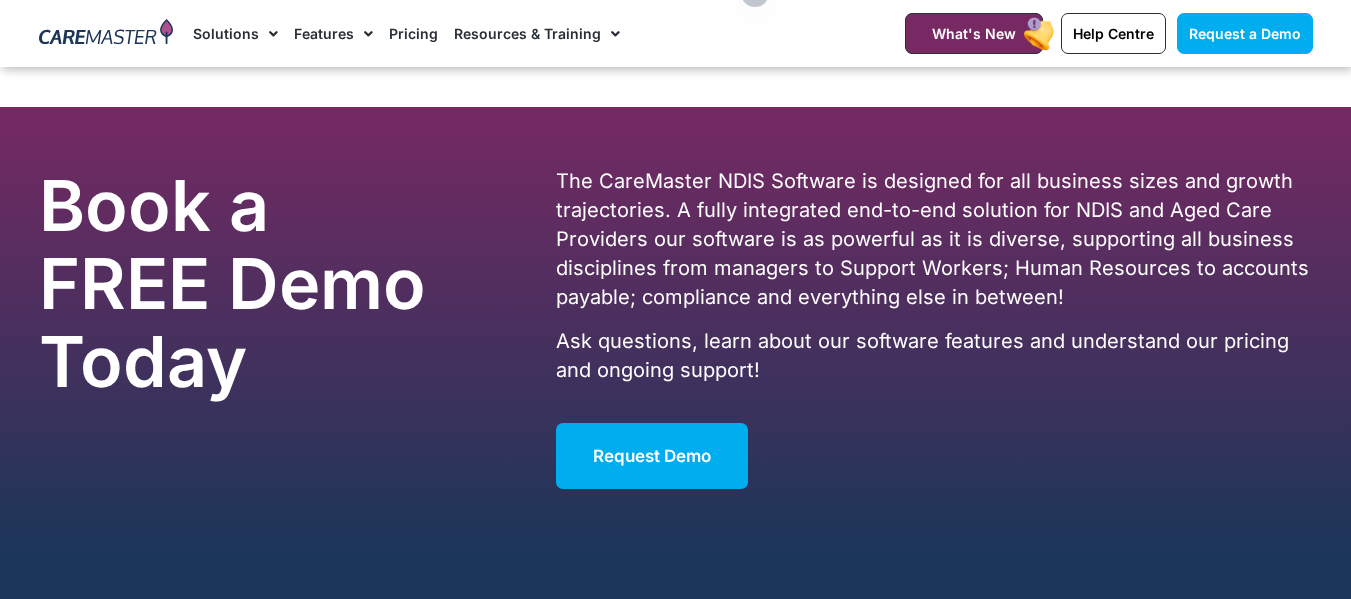 scroll, scrollTop: 3200, scrollLeft: 0, axis: vertical 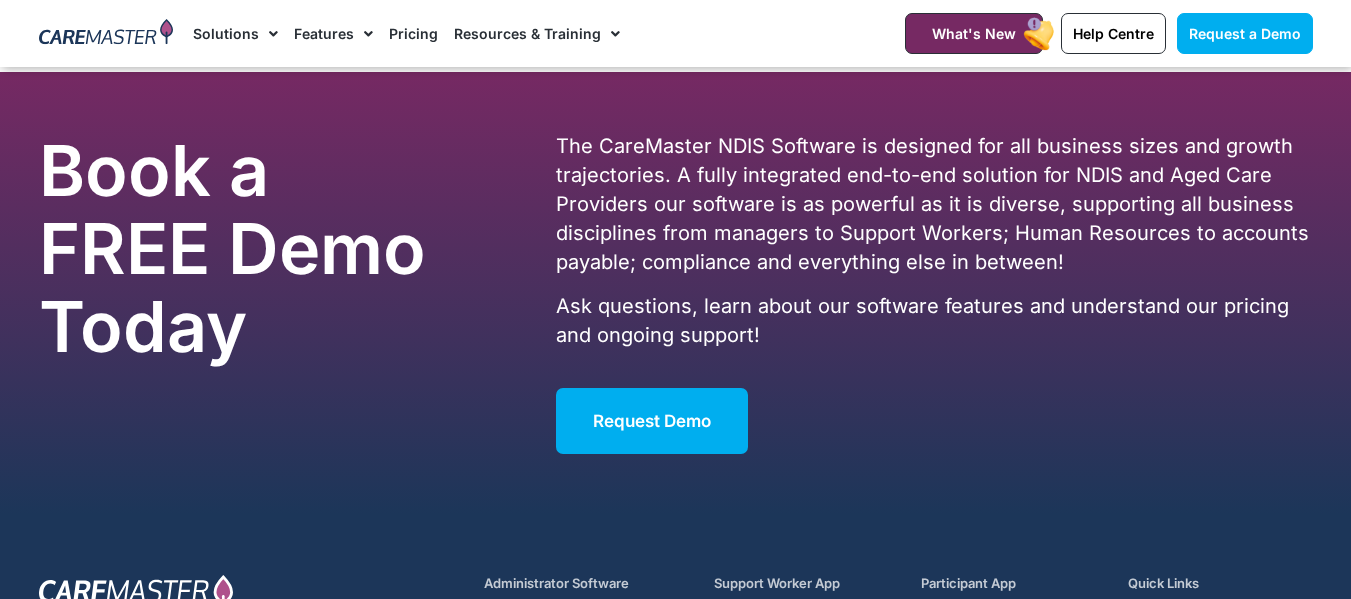 click 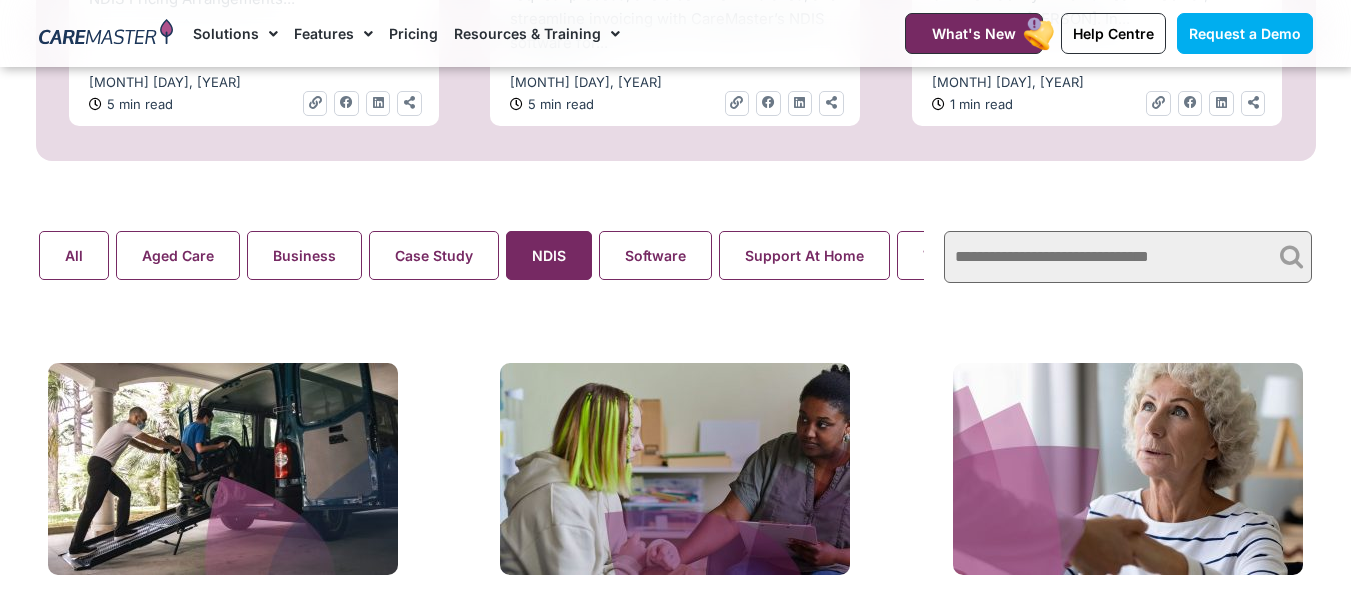 scroll, scrollTop: 1200, scrollLeft: 0, axis: vertical 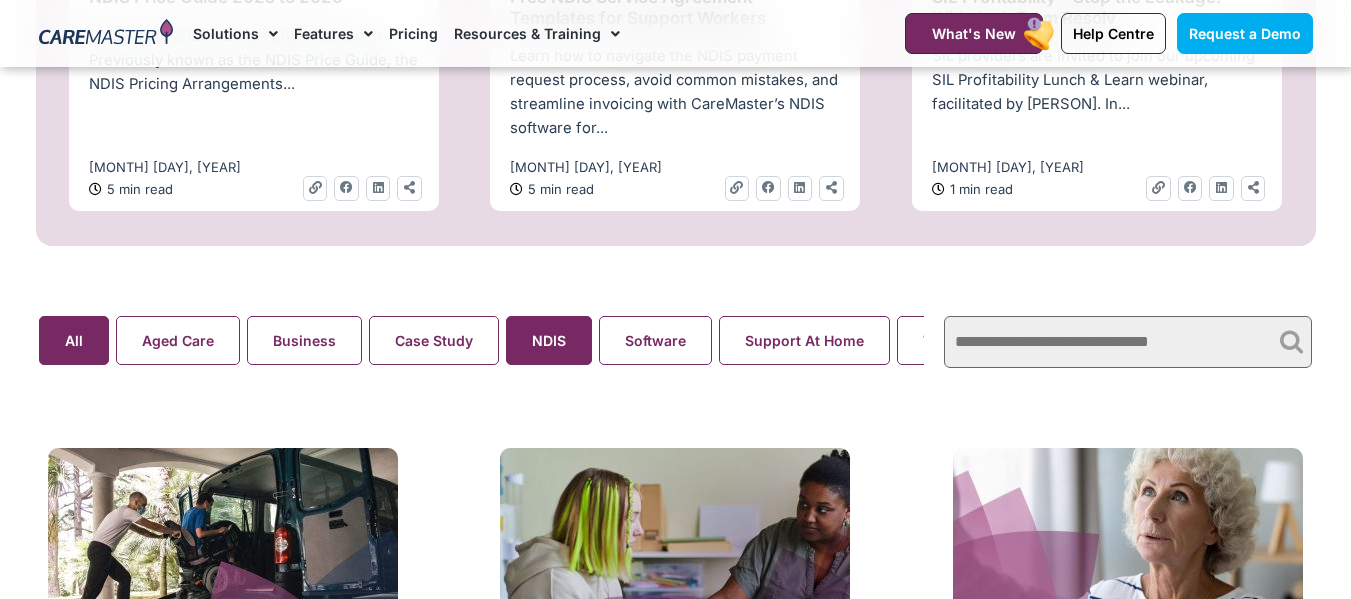 click on "All" at bounding box center (74, 340) 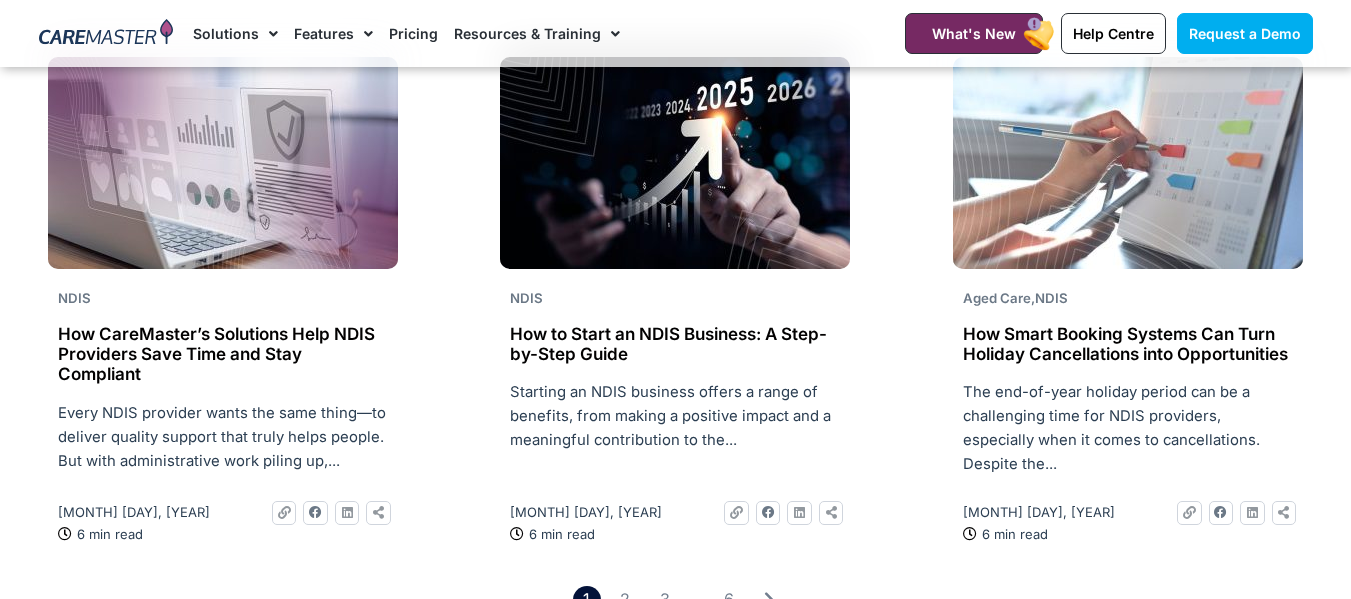 scroll, scrollTop: 2790, scrollLeft: 0, axis: vertical 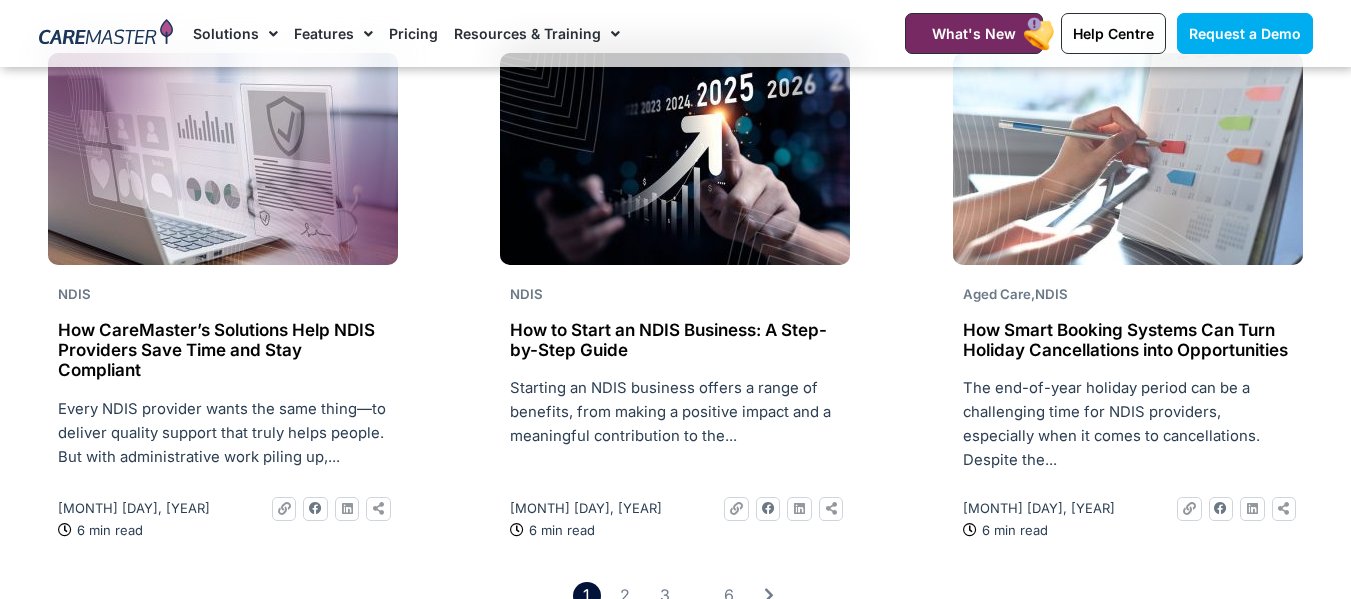 drag, startPoint x: 139, startPoint y: 277, endPoint x: 77, endPoint y: 369, distance: 110.94143 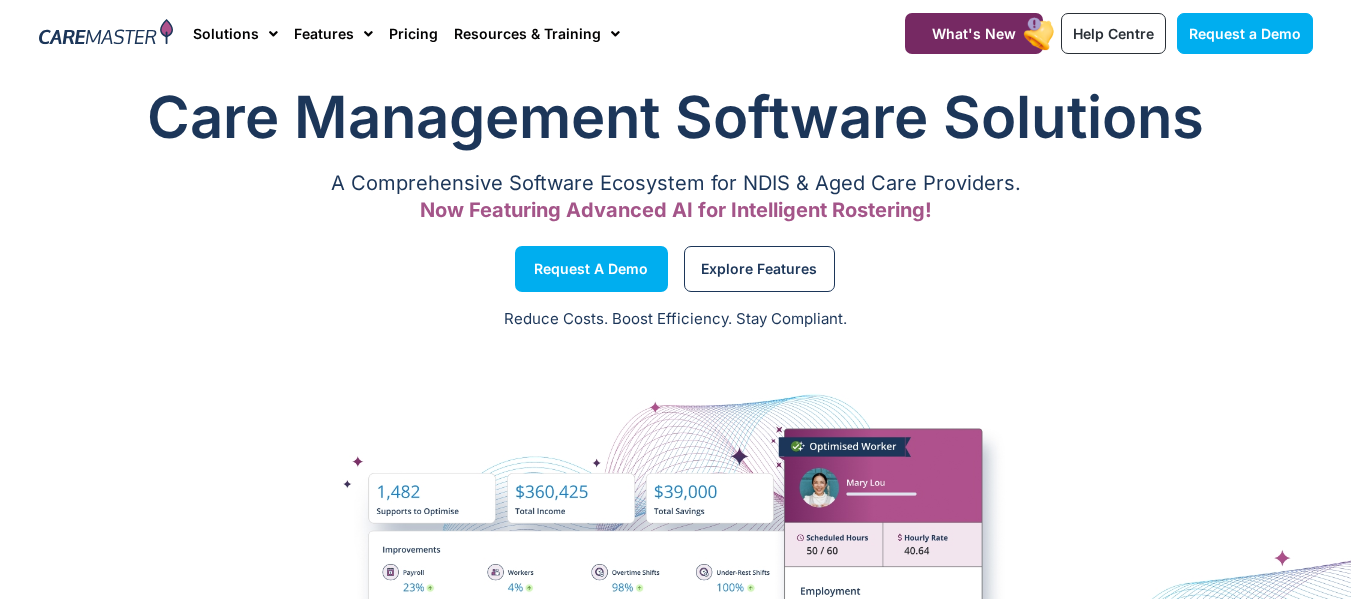 scroll, scrollTop: 0, scrollLeft: 0, axis: both 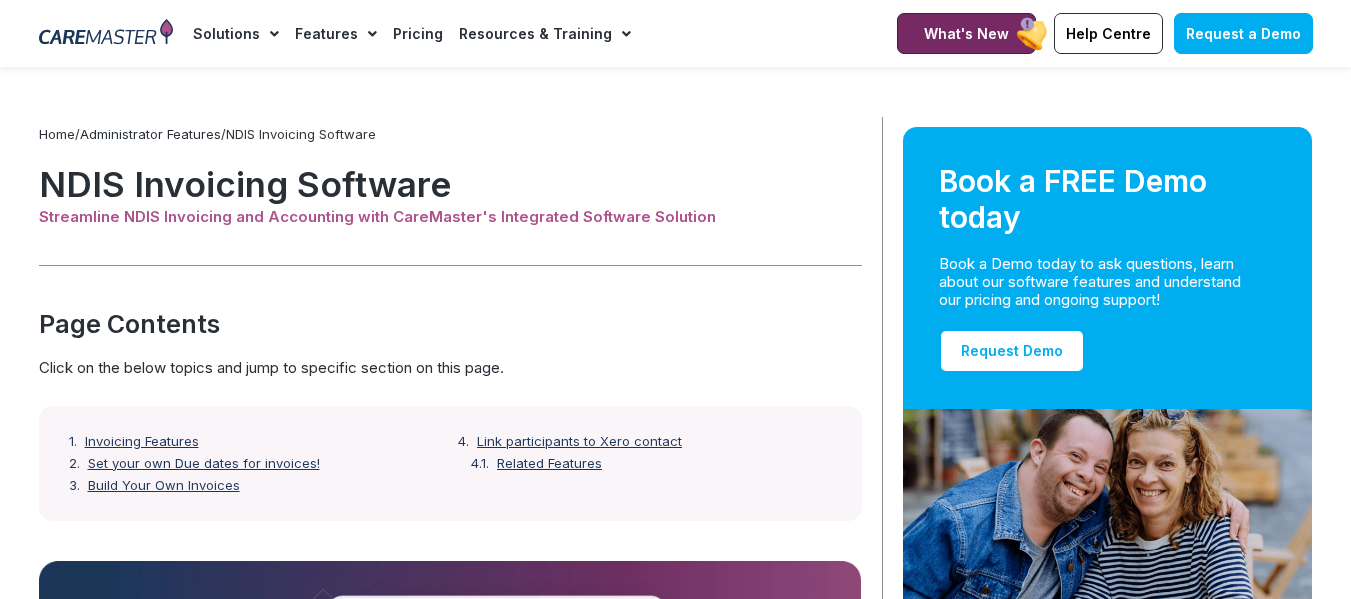 click 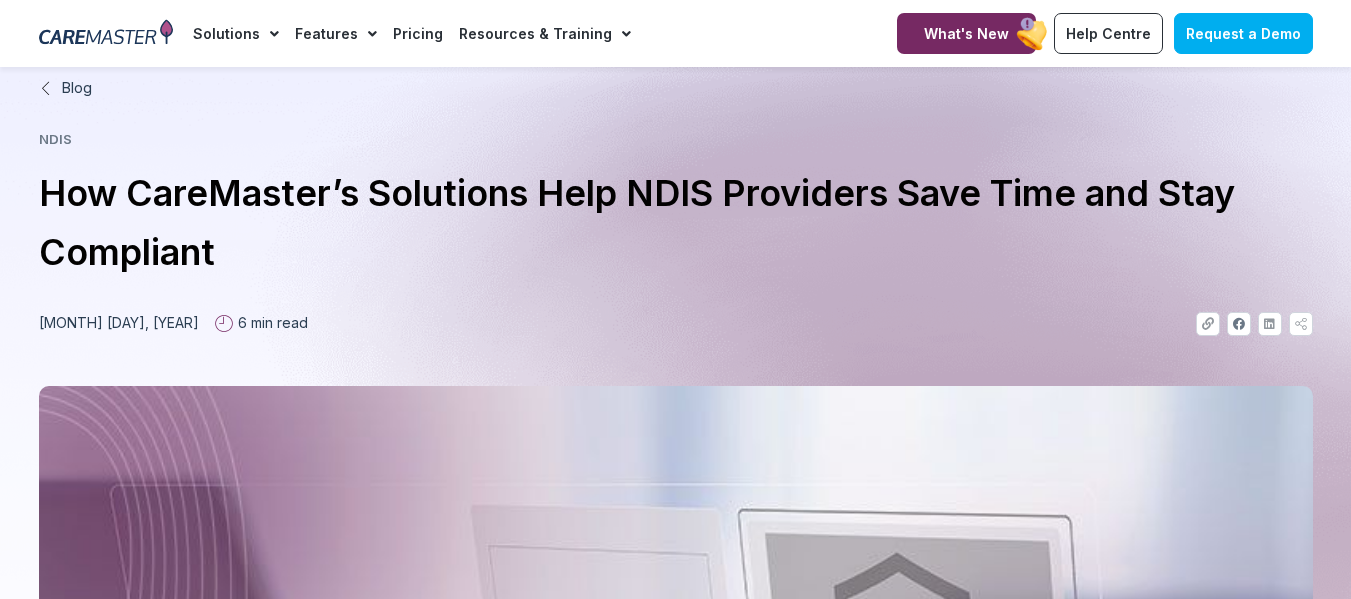 scroll, scrollTop: 0, scrollLeft: 0, axis: both 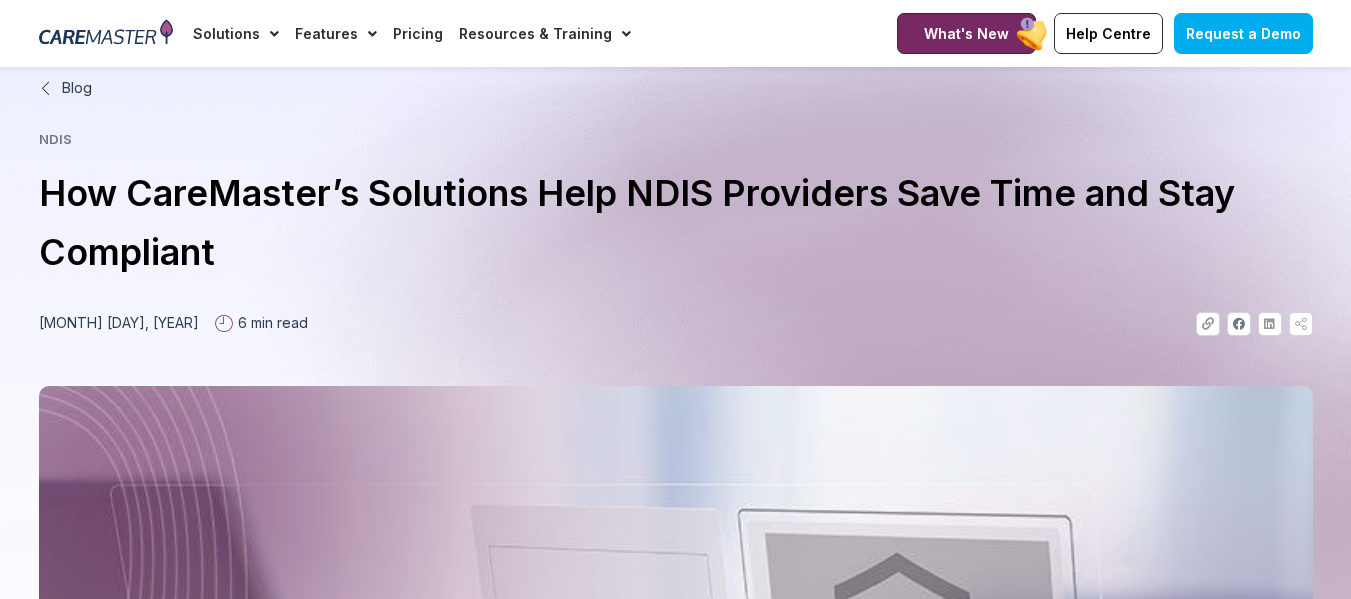 click 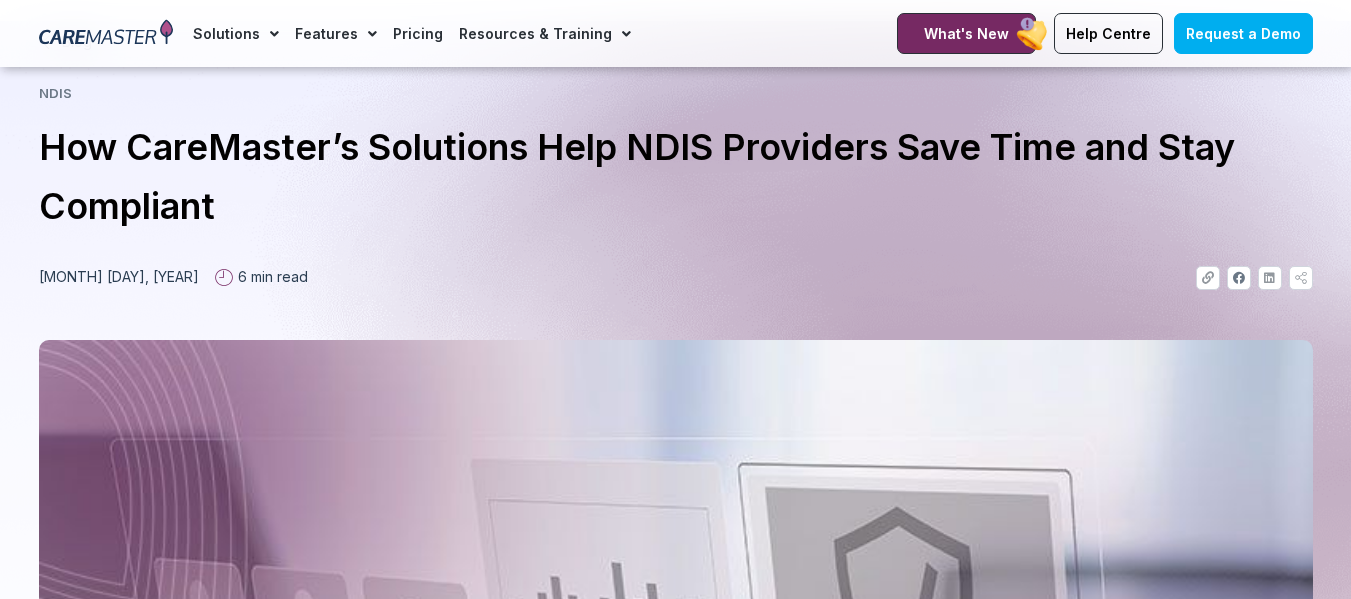 scroll, scrollTop: 0, scrollLeft: 0, axis: both 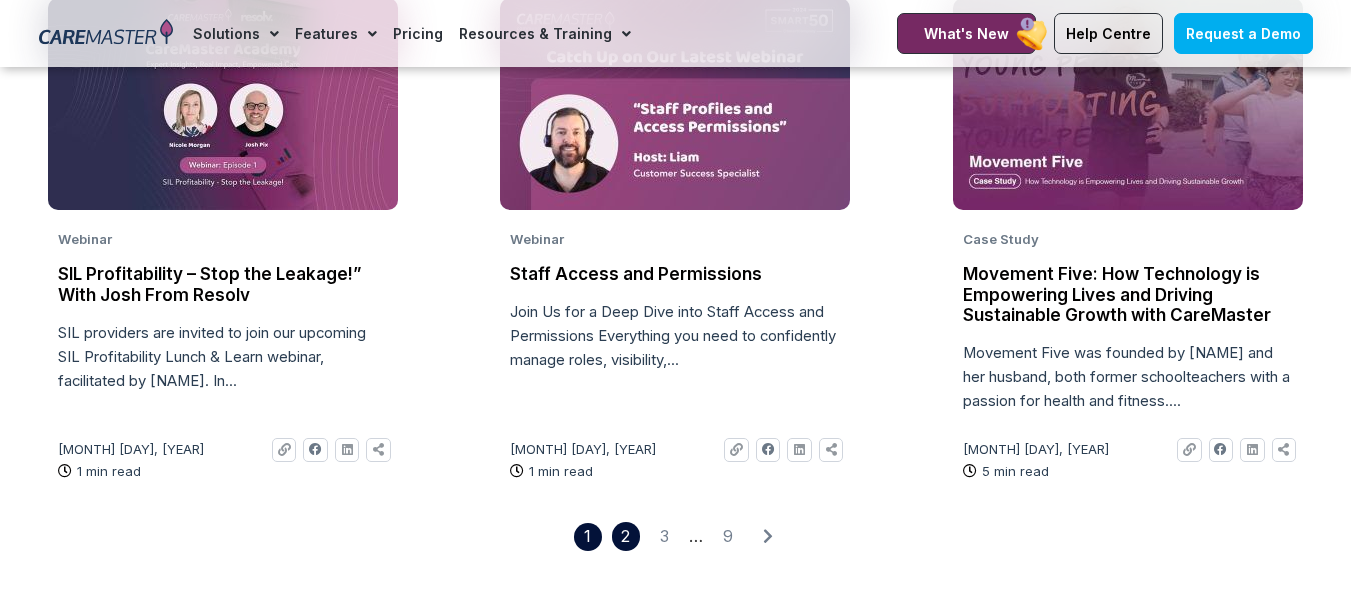 click on "Page 2" 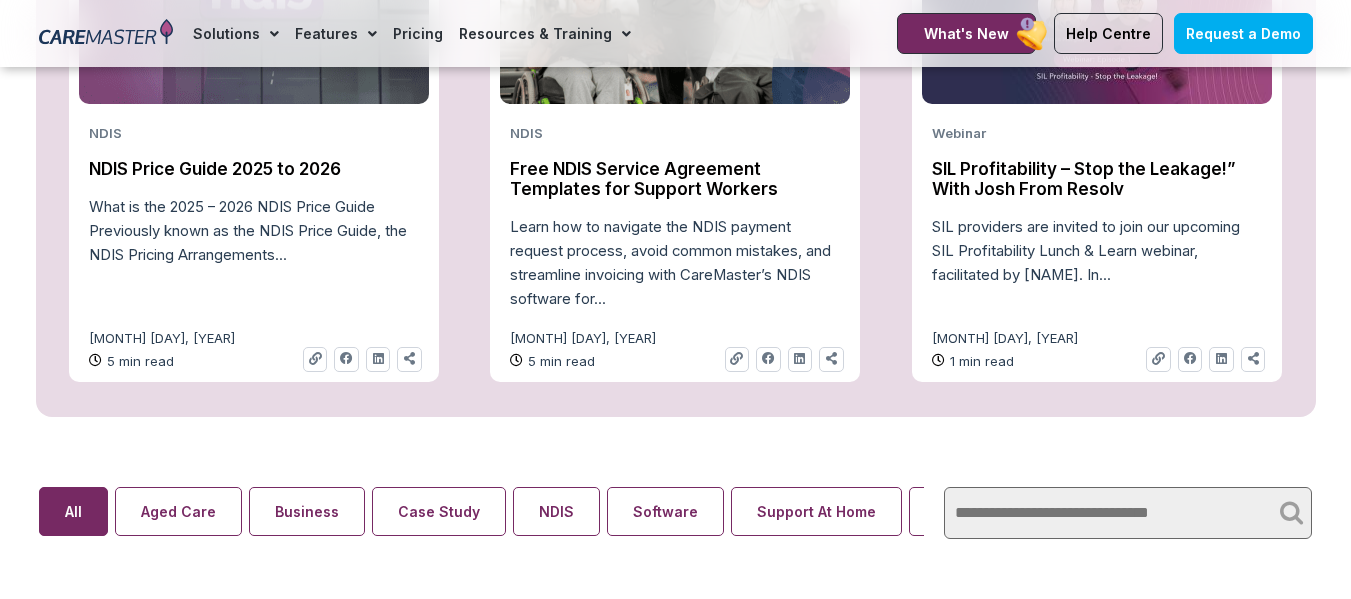 scroll, scrollTop: 1000, scrollLeft: 0, axis: vertical 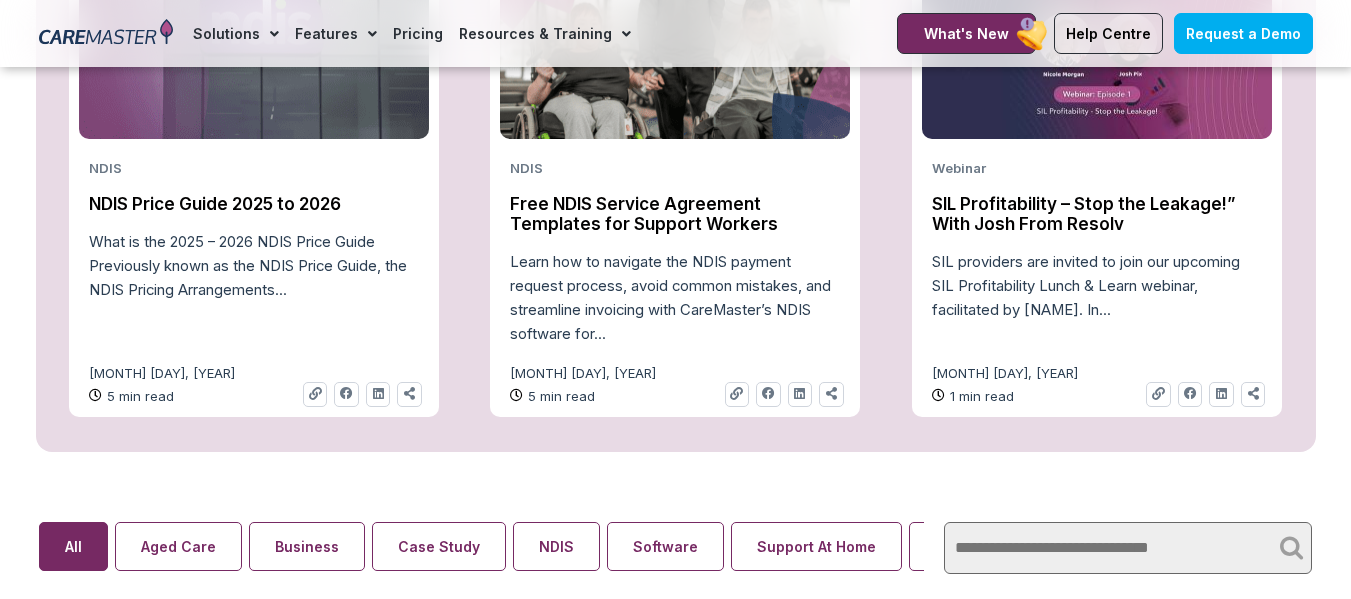 click on "NDIS                   NDIS Price Guide 2025 to 2026                   What is the 2025 – 2026 NDIS Price Guide Previously known as the NDIS Price Guide, the NDIS Pricing Arrangements...                                Sep 17, 2024                5 min read                              Link             Facebook             Linkedin             Share-alt                                                                 NDIS                   Free NDIS Service Agreement Templates for Support Workers                  Learn how to navigate the NDIS payment request process, avoid common mistakes, and streamline invoicing with CareMaster’s NDIS software for...                                Dec 5, 2024                5 min read                              Link             Facebook             Linkedin             Share-alt                                                                 Webinar                   SIL Profitability – Stop the Leakage!” With Josh From Resolv" 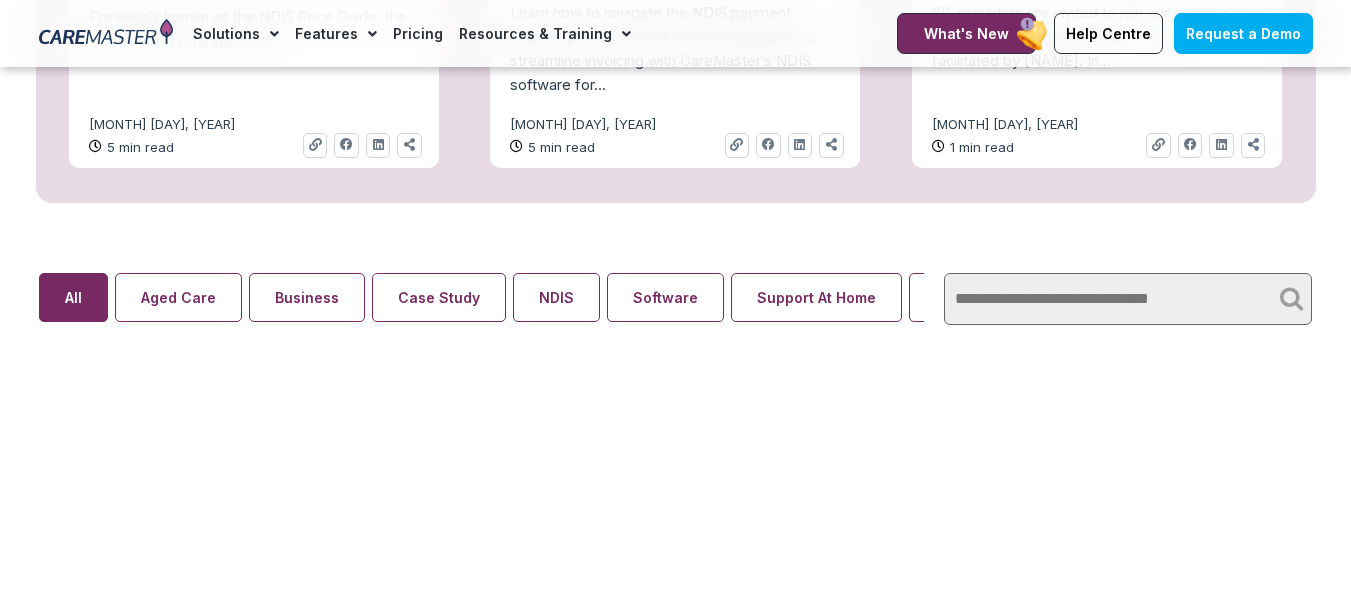 scroll, scrollTop: 1300, scrollLeft: 0, axis: vertical 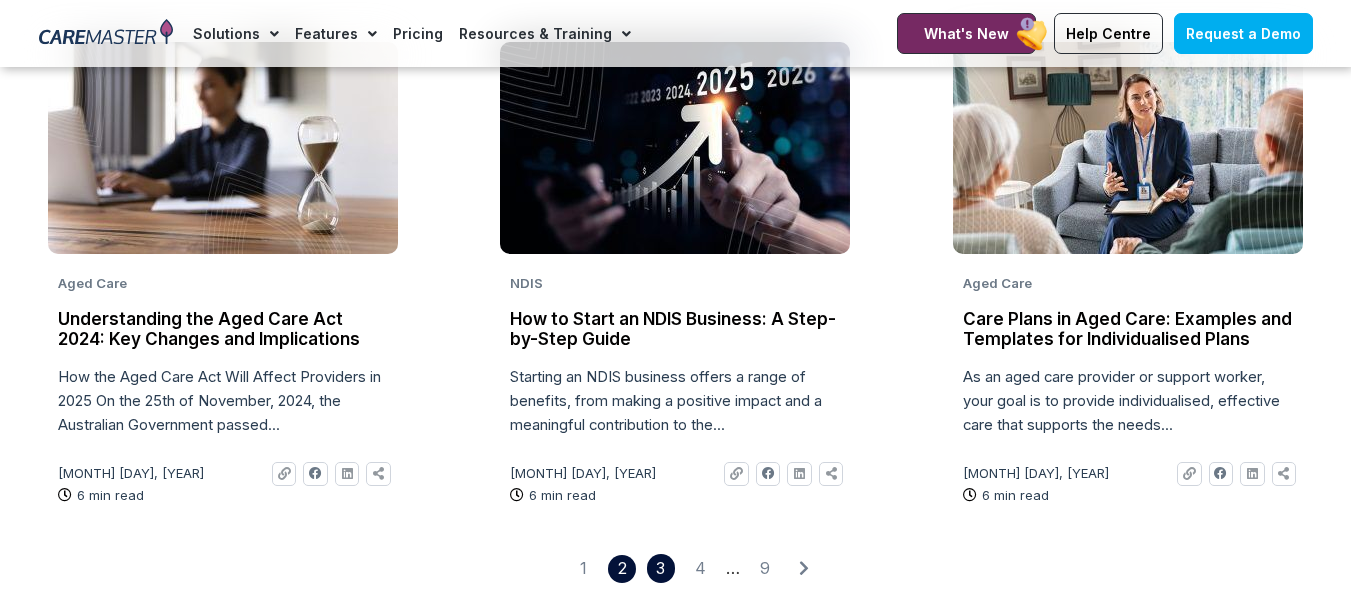 click on "Page 3" 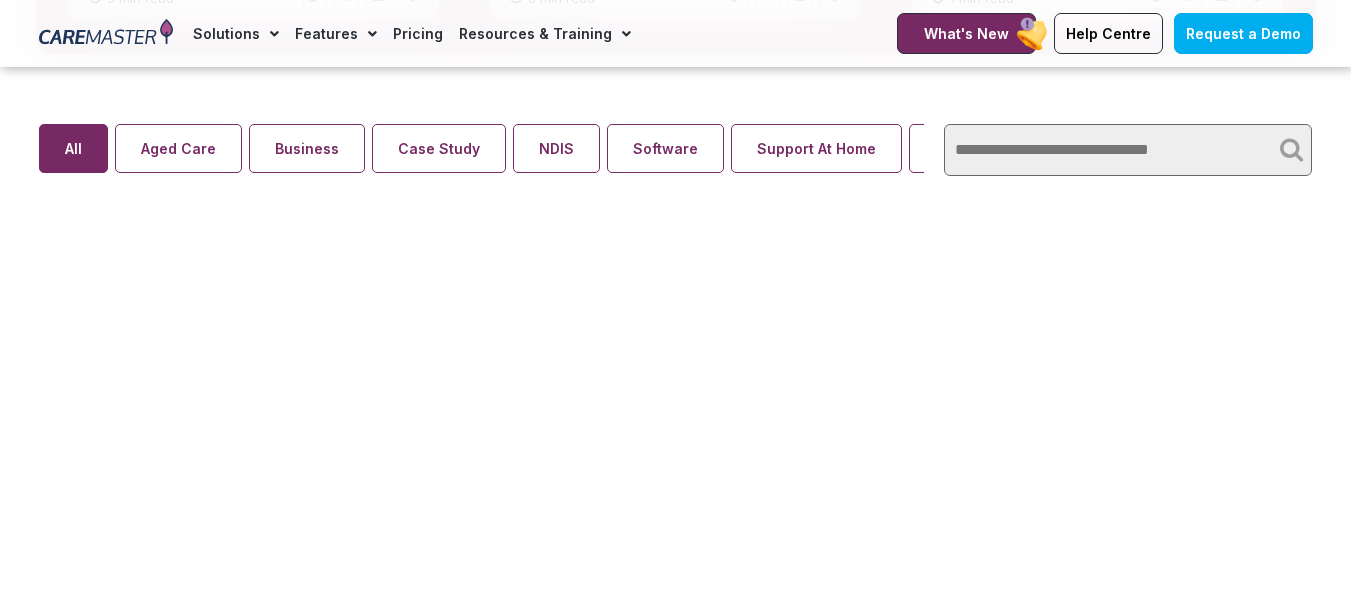 scroll, scrollTop: 1100, scrollLeft: 0, axis: vertical 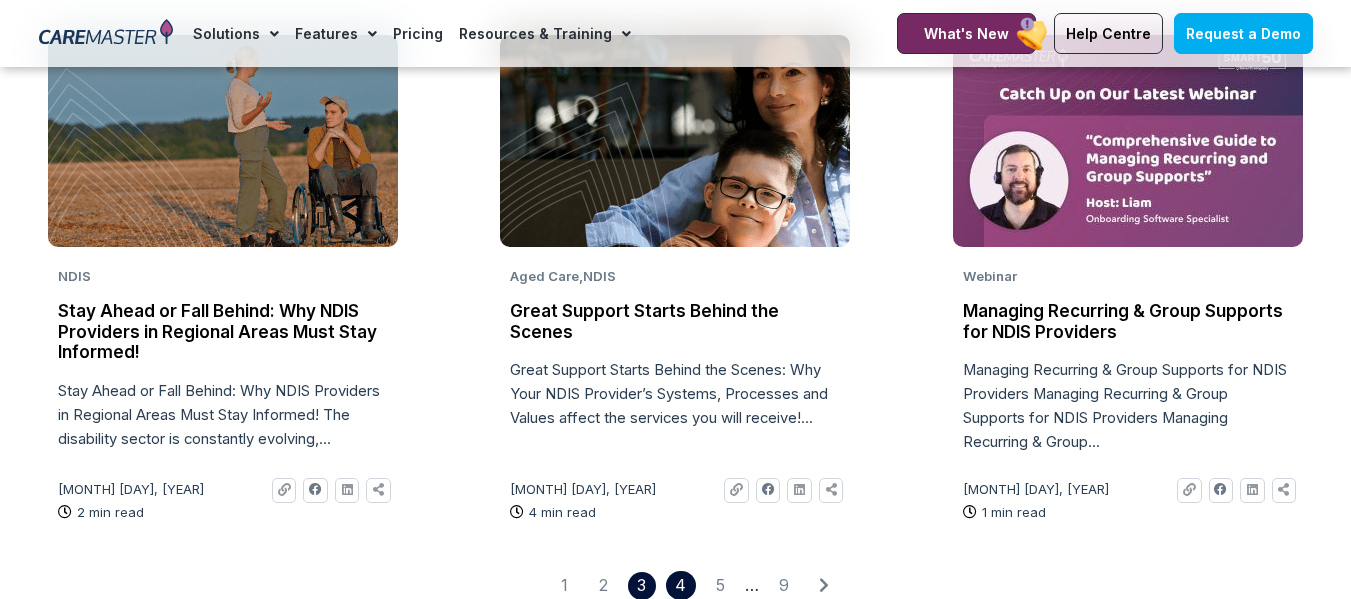 click on "Page 4" 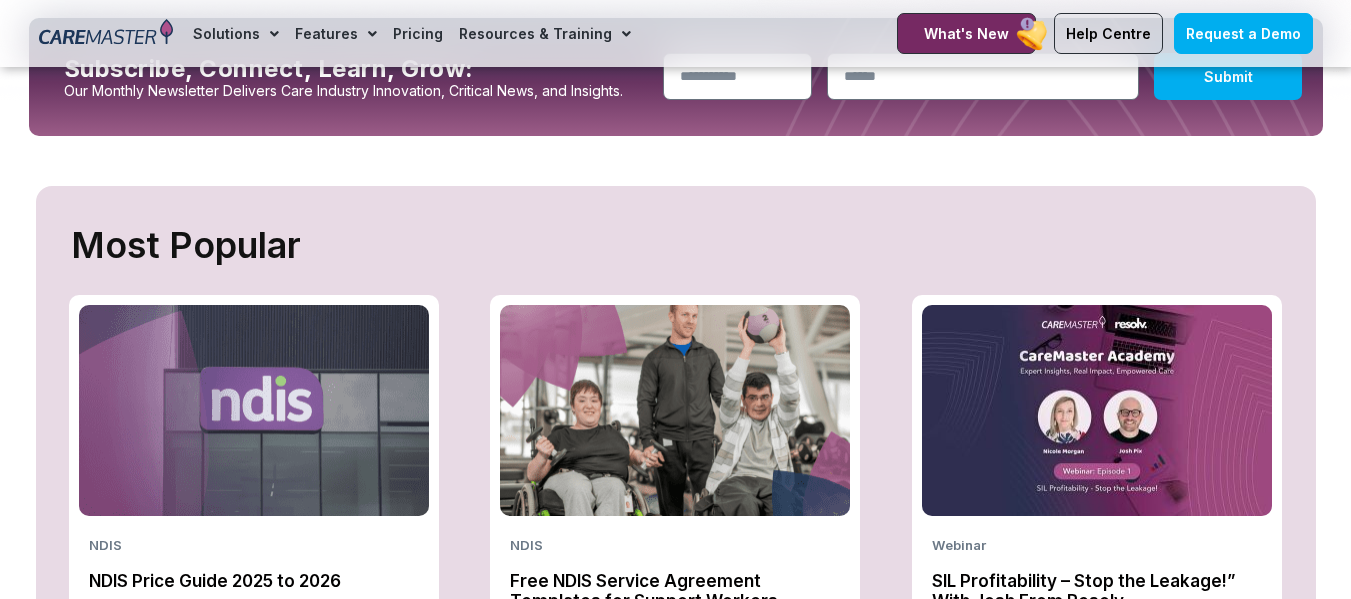 scroll, scrollTop: 600, scrollLeft: 0, axis: vertical 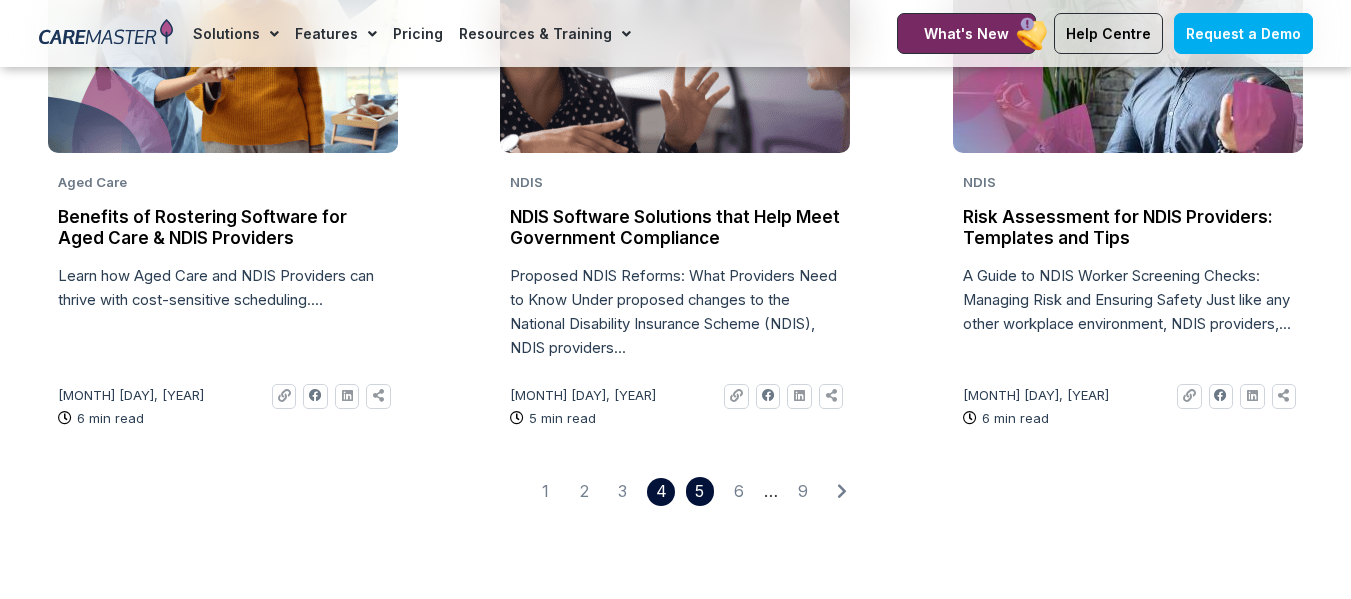 click on "Page 5" 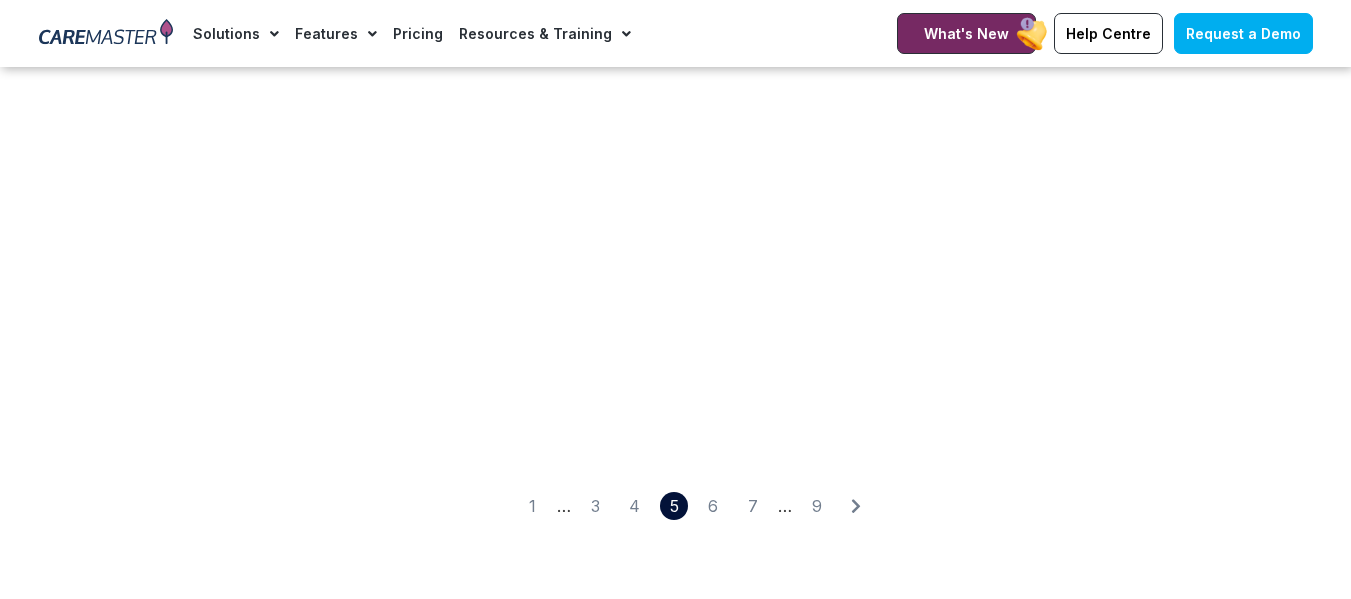 scroll, scrollTop: 3122, scrollLeft: 0, axis: vertical 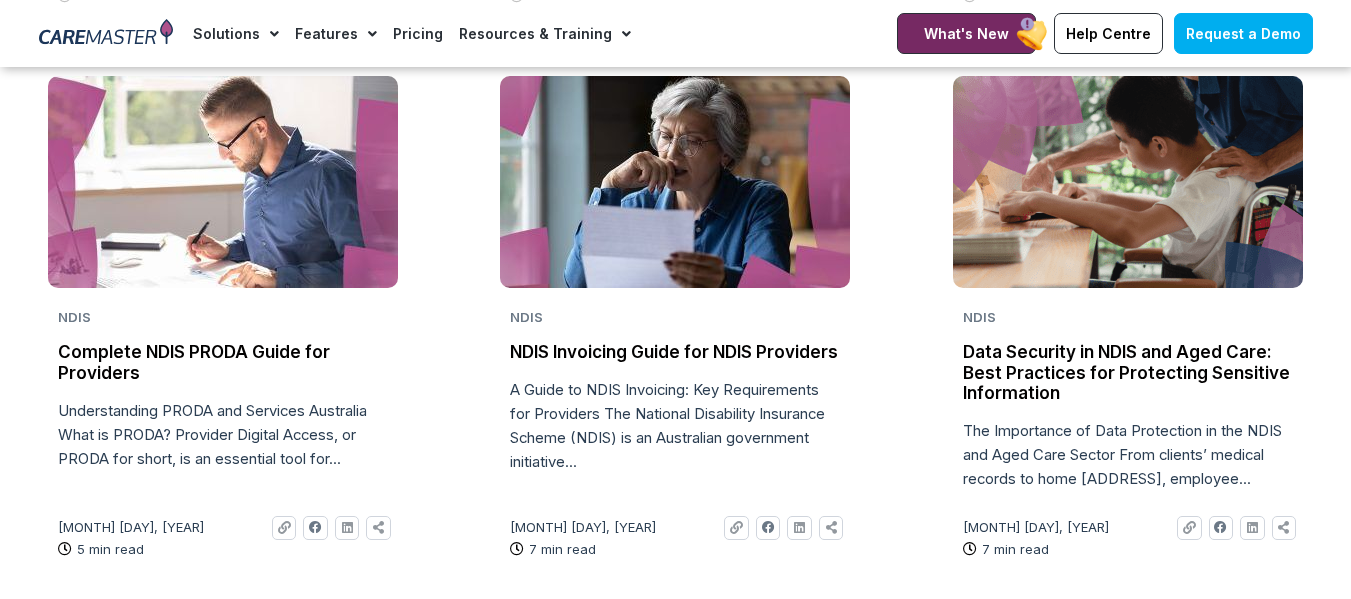 click on "NDIS Invoicing Guide for NDIS Providers" 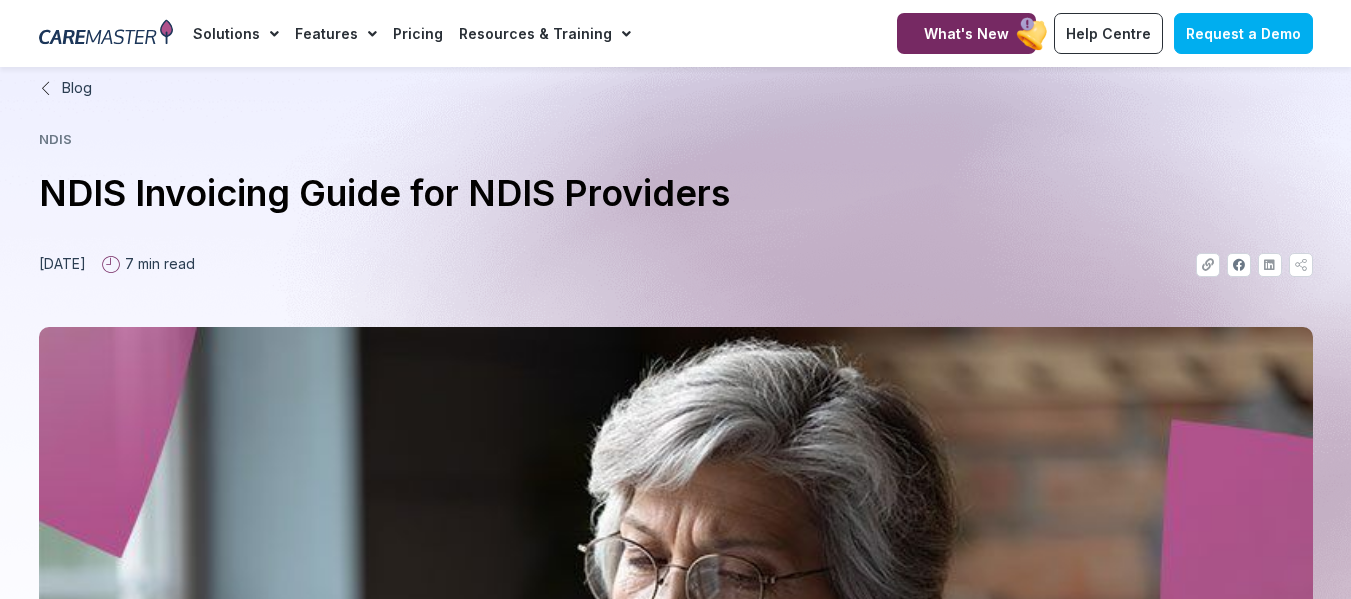 scroll, scrollTop: 0, scrollLeft: 0, axis: both 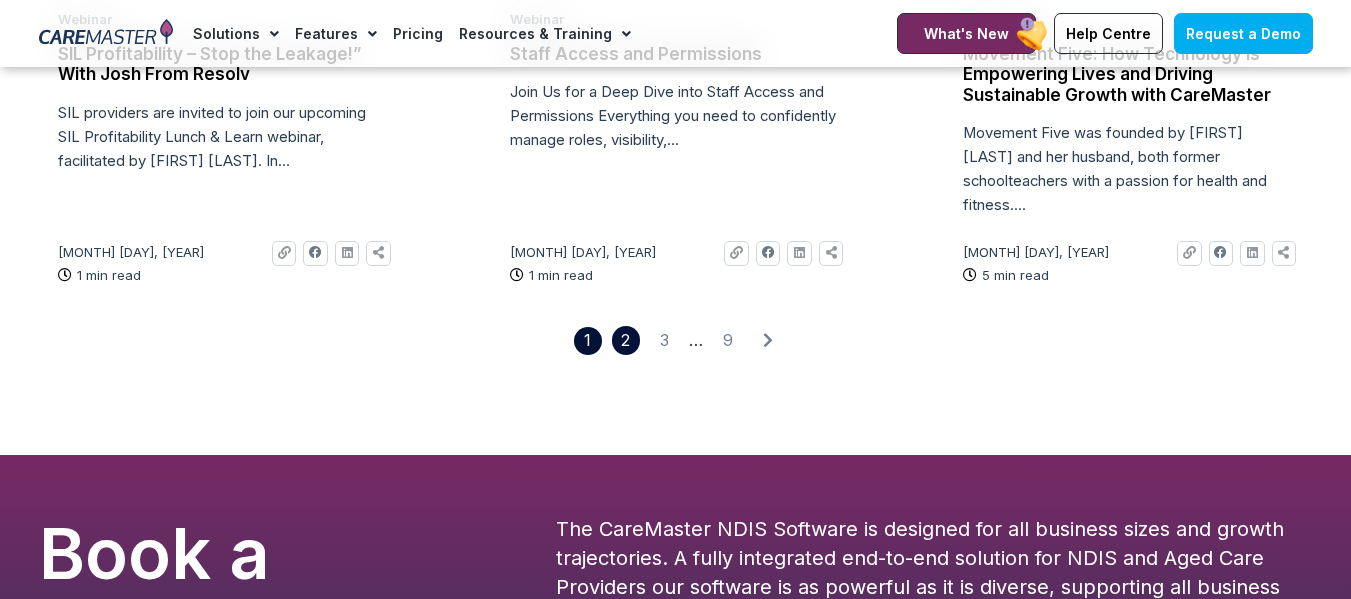 click on "Page 2" 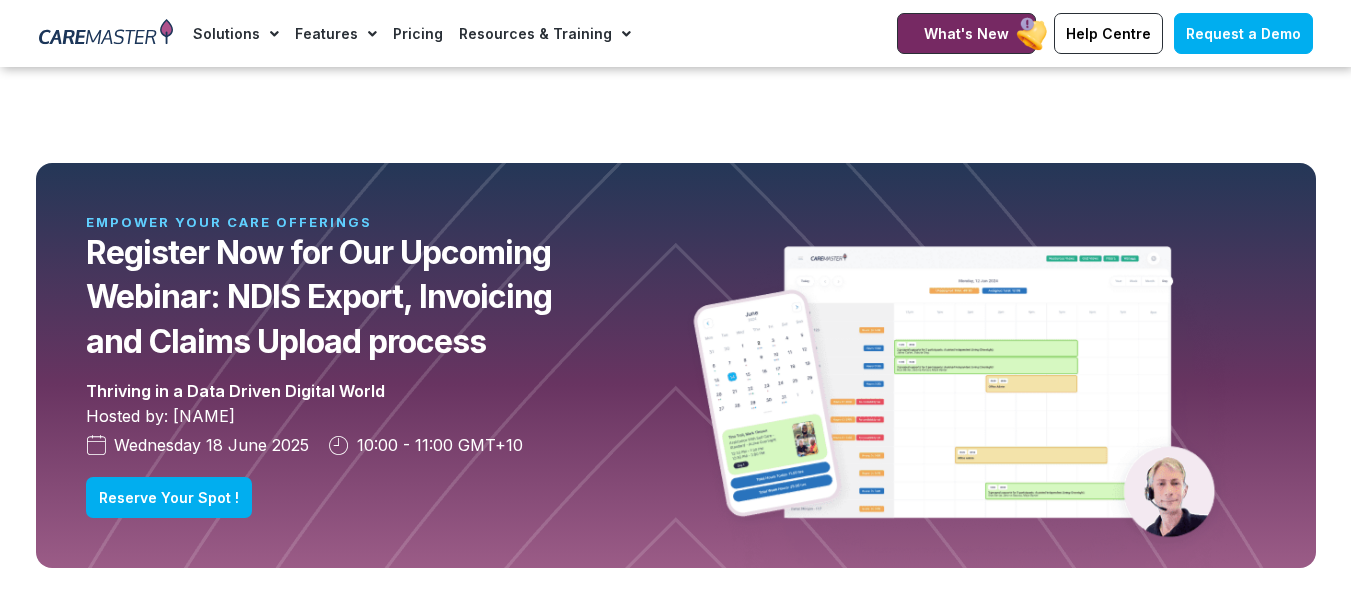 scroll, scrollTop: 2100, scrollLeft: 0, axis: vertical 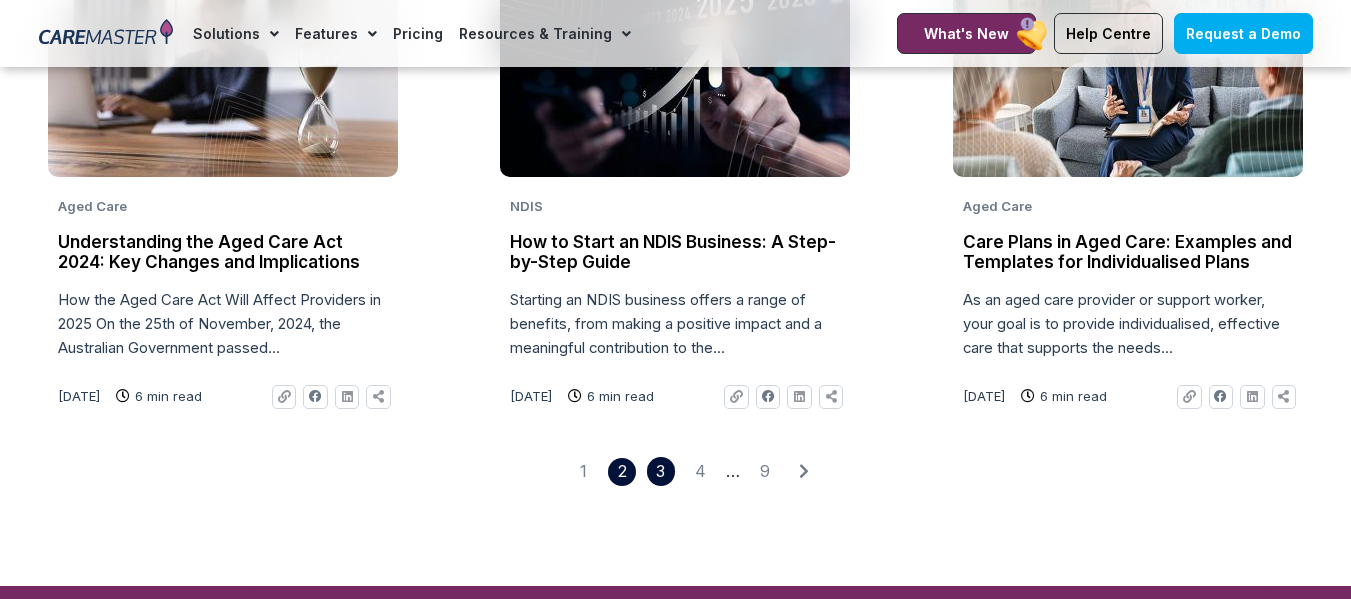 click on "Page 3" 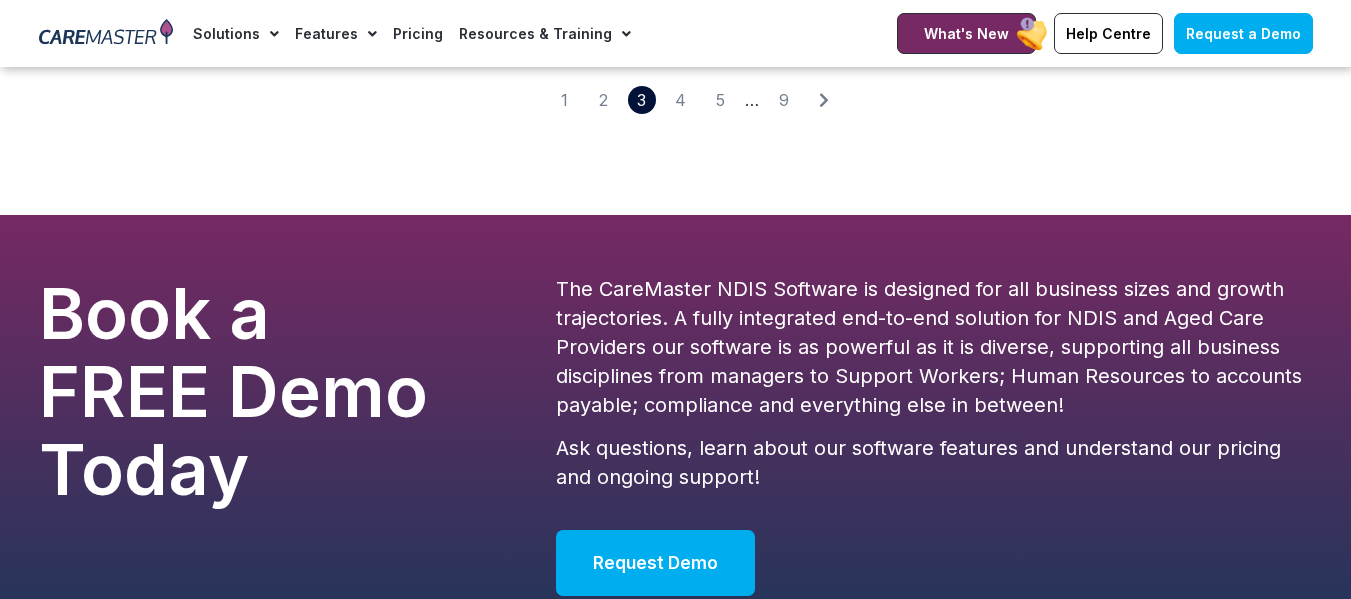 scroll, scrollTop: 3614, scrollLeft: 0, axis: vertical 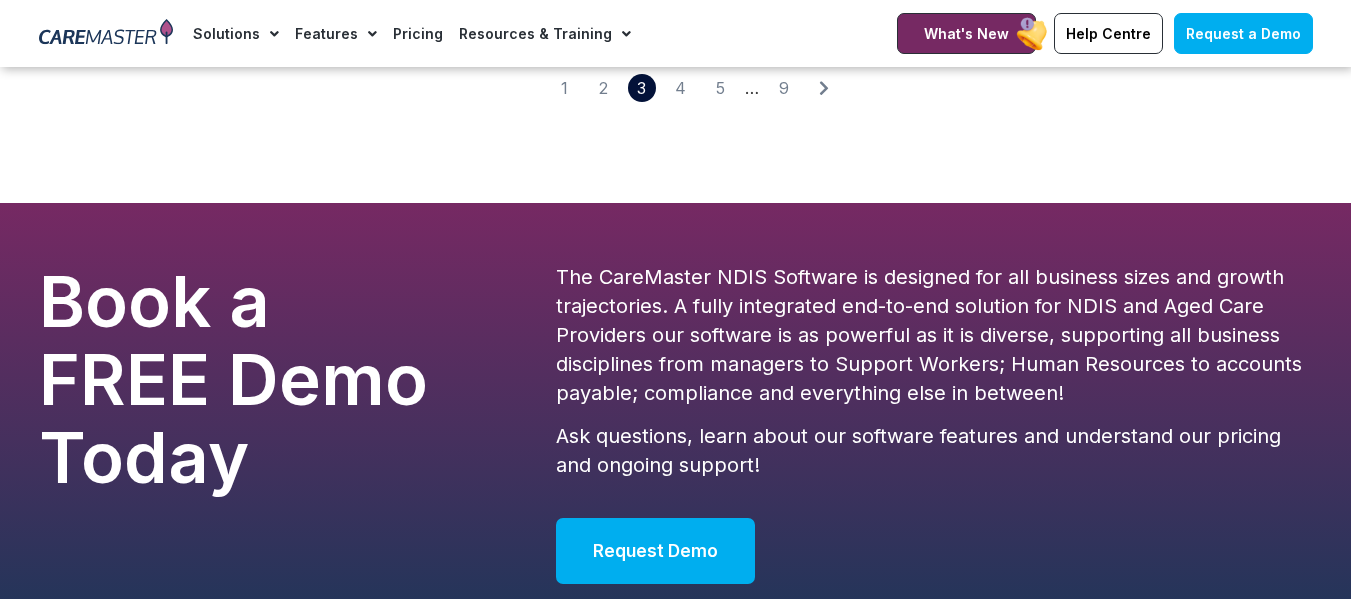 click on "Page 1   Page 2   Page 3   Page 4   Page 5   …   Page 9" 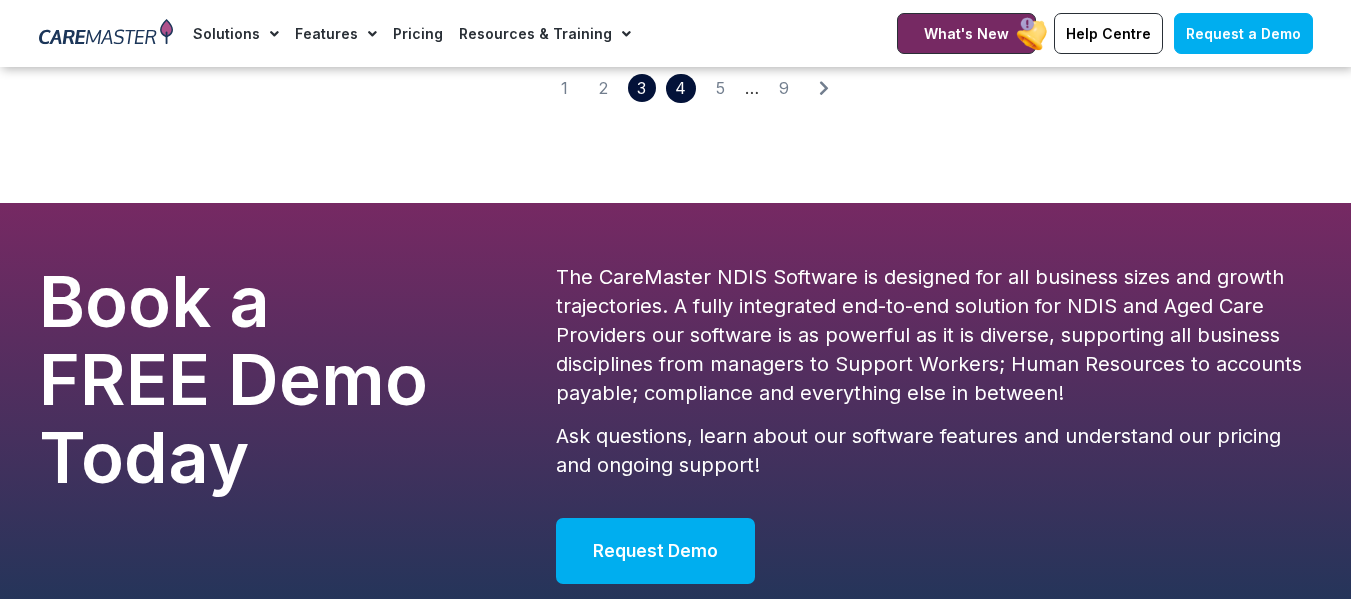 click on "Page 4" 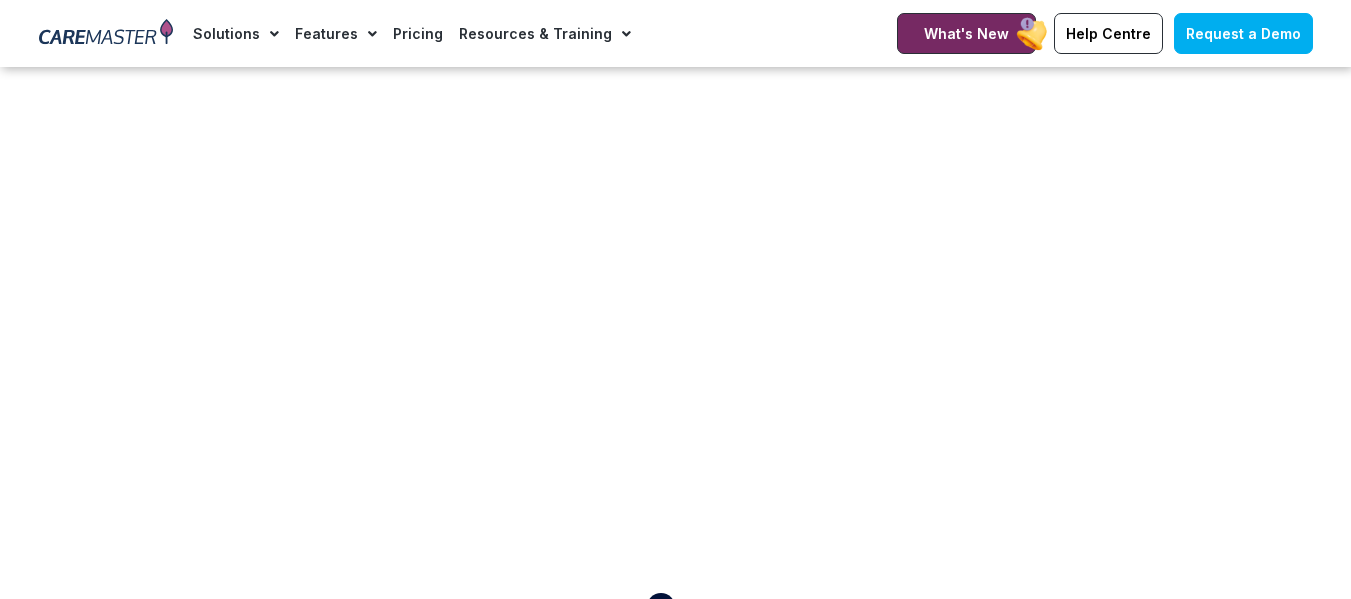 scroll, scrollTop: 3014, scrollLeft: 0, axis: vertical 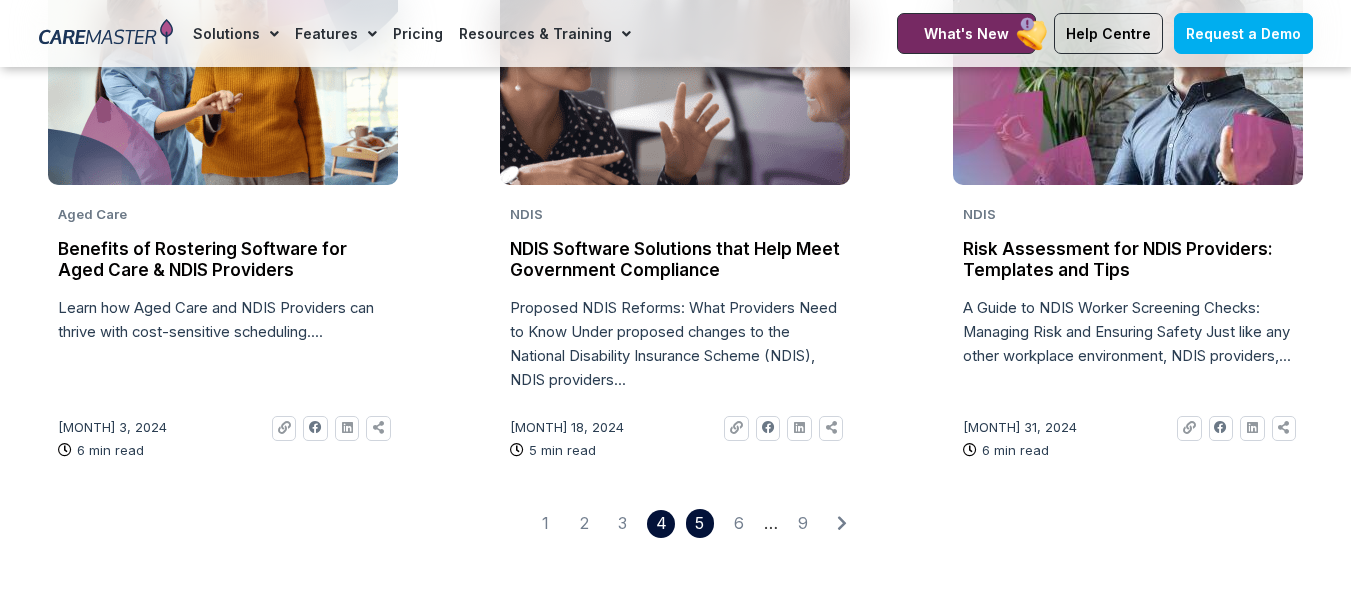 click on "Page 5" 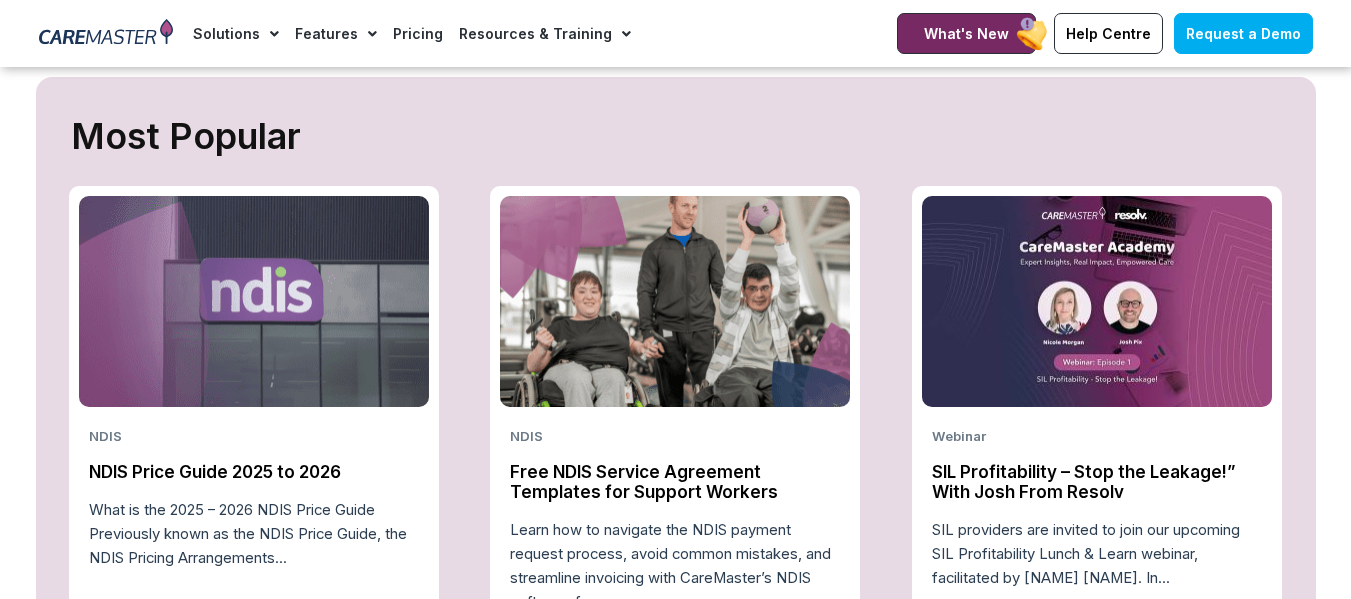 scroll, scrollTop: 714, scrollLeft: 0, axis: vertical 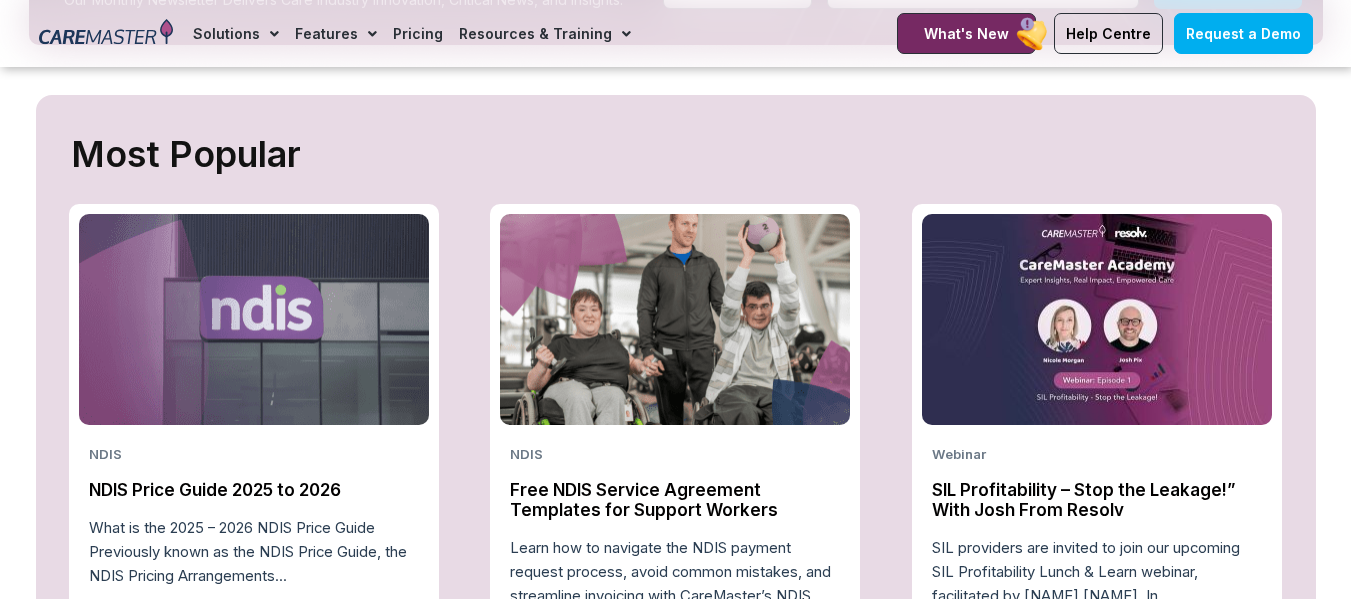 click on "NDIS                   NDIS Price Guide 2025 to 2026                   What is the 2025 – 2026 NDIS Price Guide Previously known as the NDIS Price Guide, the NDIS Pricing Arrangements...                                Sep 17, 2024                5 min read                              Link             Facebook             Linkedin             Share-alt                                                                 NDIS                   Free NDIS Service Agreement Templates for Support Workers                  Learn how to navigate the NDIS payment request process, avoid common mistakes, and streamline invoicing with CareMaster’s NDIS software for...                                Dec 5, 2024                5 min read                              Link             Facebook             Linkedin             Share-alt                                                                 Webinar                   SIL Profitability – Stop the Leakage!” With Josh From Resolv" 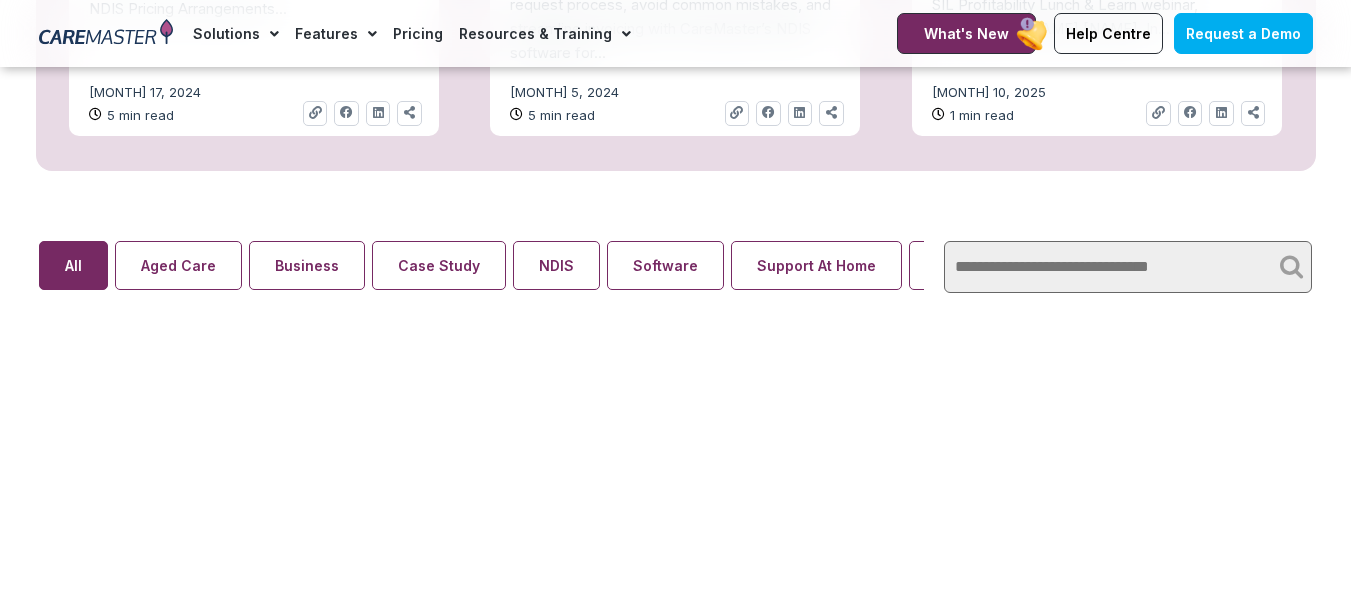 scroll, scrollTop: 1314, scrollLeft: 0, axis: vertical 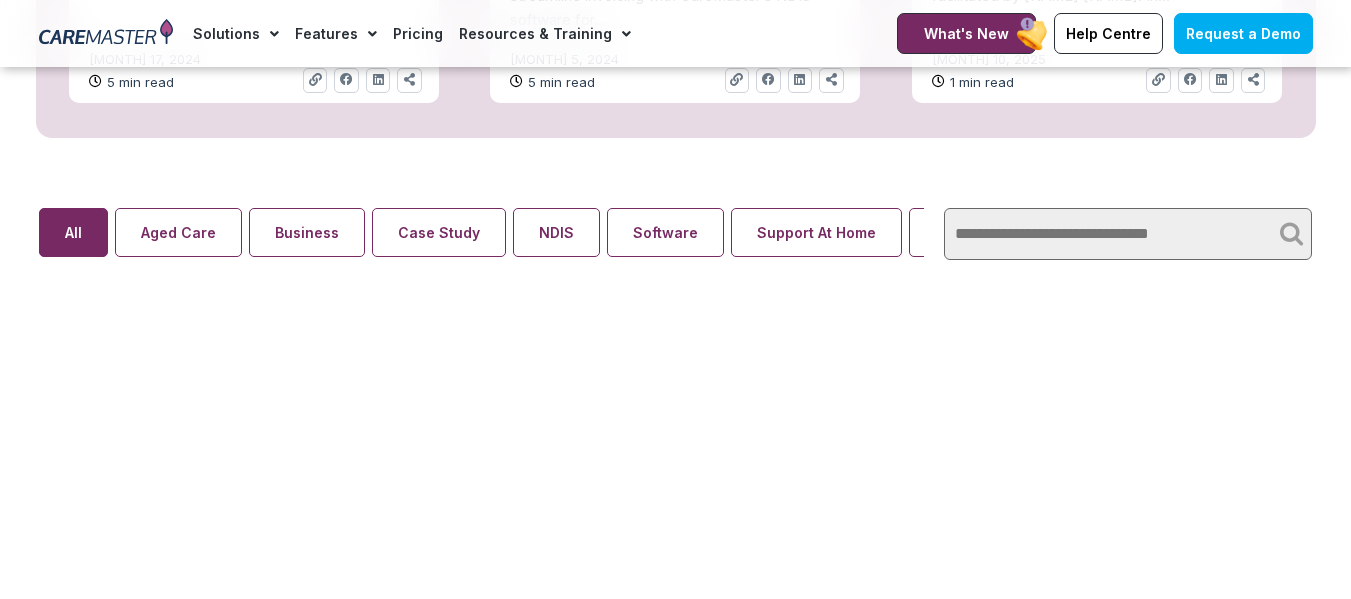 click on "Aged Care ,  NDIS                  MOST POPULAR                SCHADS Award Changes Effective 1 January 2025           Are you ready for the upcoming SCHADS Award changes effective 1 January 2025? Is your team finding it challenging to navigate the SCHADS Award and stay on top of the                        December 24, 2024                7 min read                              Link             Facebook             Linkedin             Share-alt                                 Read full story                                                                             Subscribe, Connect, Learn, Grow:           Our Monthly Newsletter Delivers Care Industry Innovation, Critical News, and Insights.                                  Name           Email              Submit                                                     Most Popular                                              NDIS                   NDIS Price Guide 2025 to 2026" at bounding box center [675, 870] 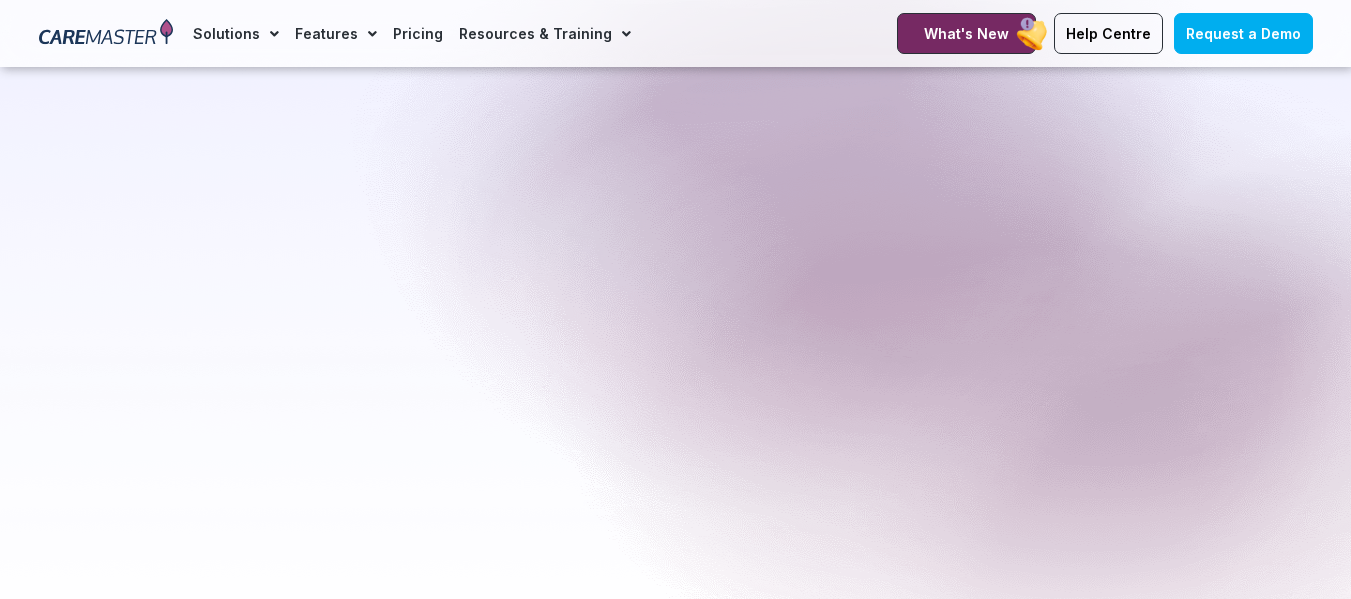 scroll, scrollTop: 1314, scrollLeft: 0, axis: vertical 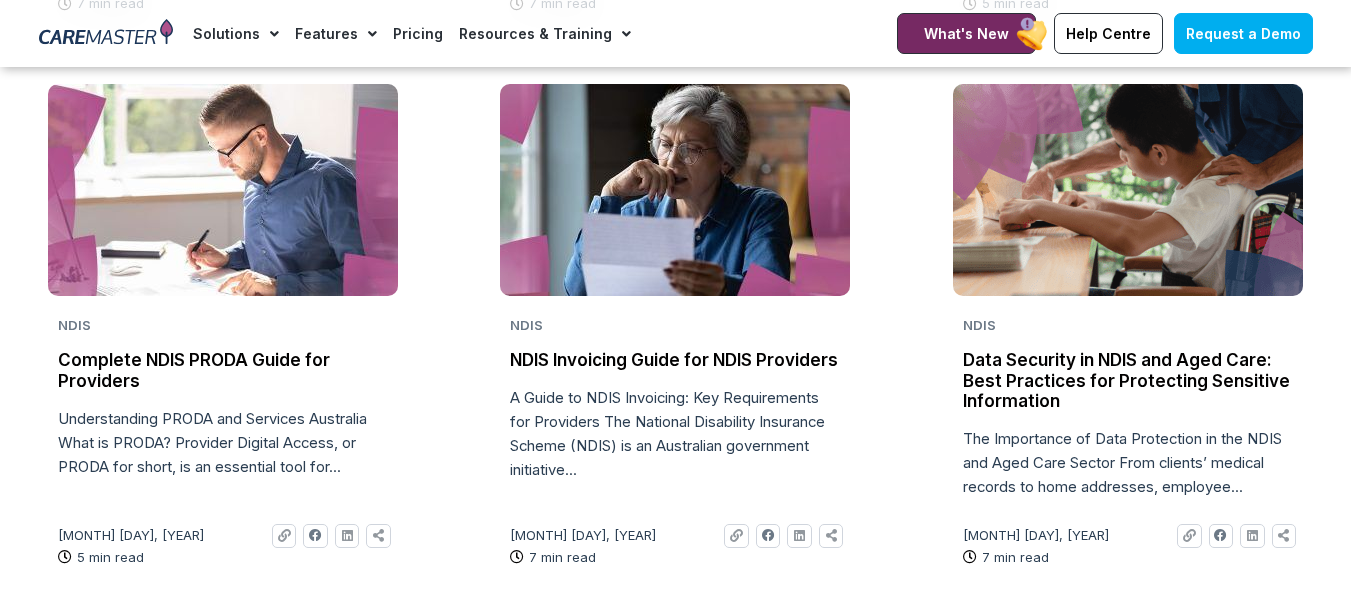 click on "Page 6" 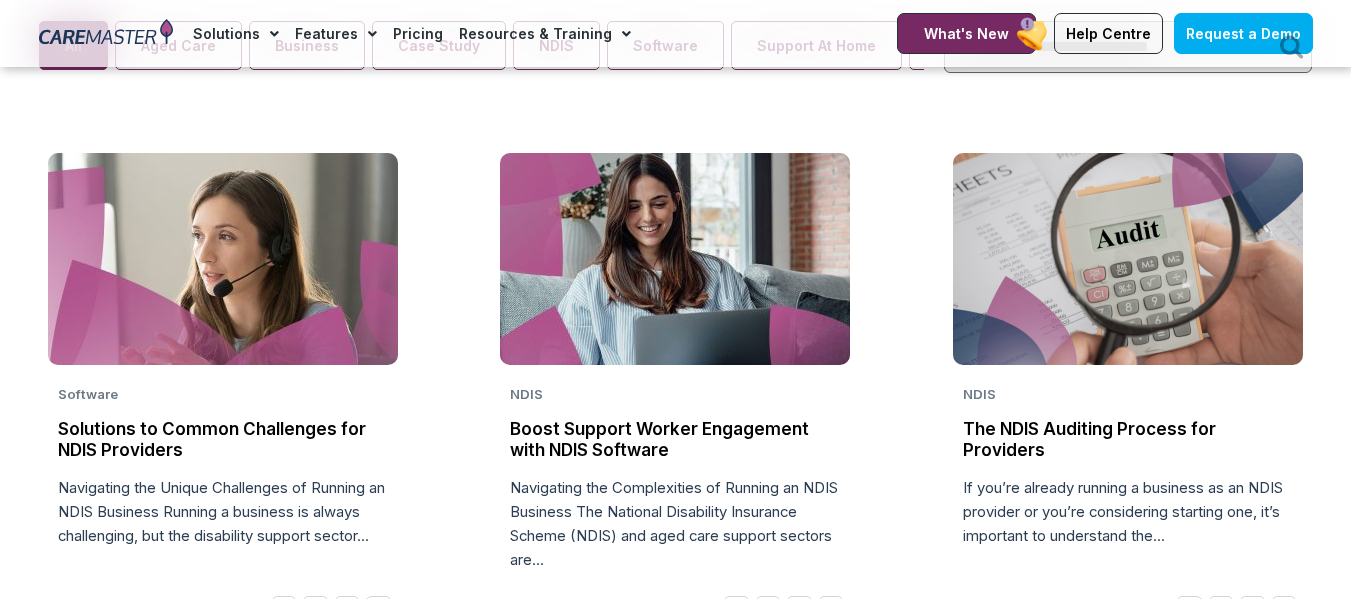 scroll, scrollTop: 1502, scrollLeft: 0, axis: vertical 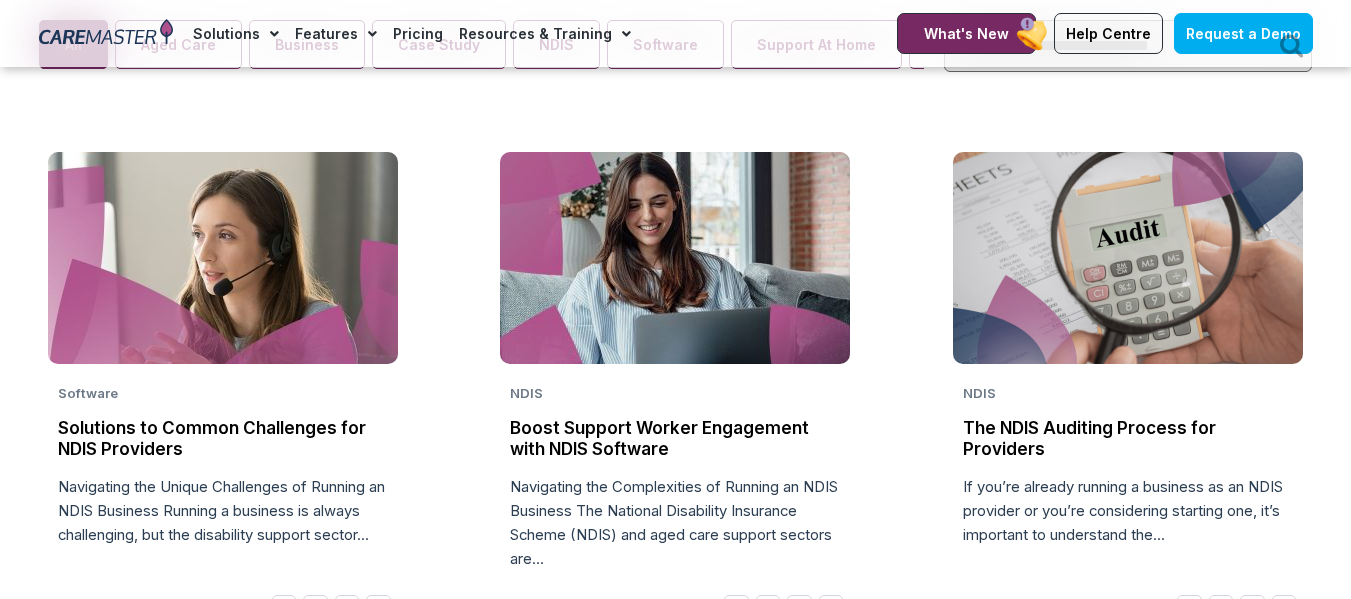 click 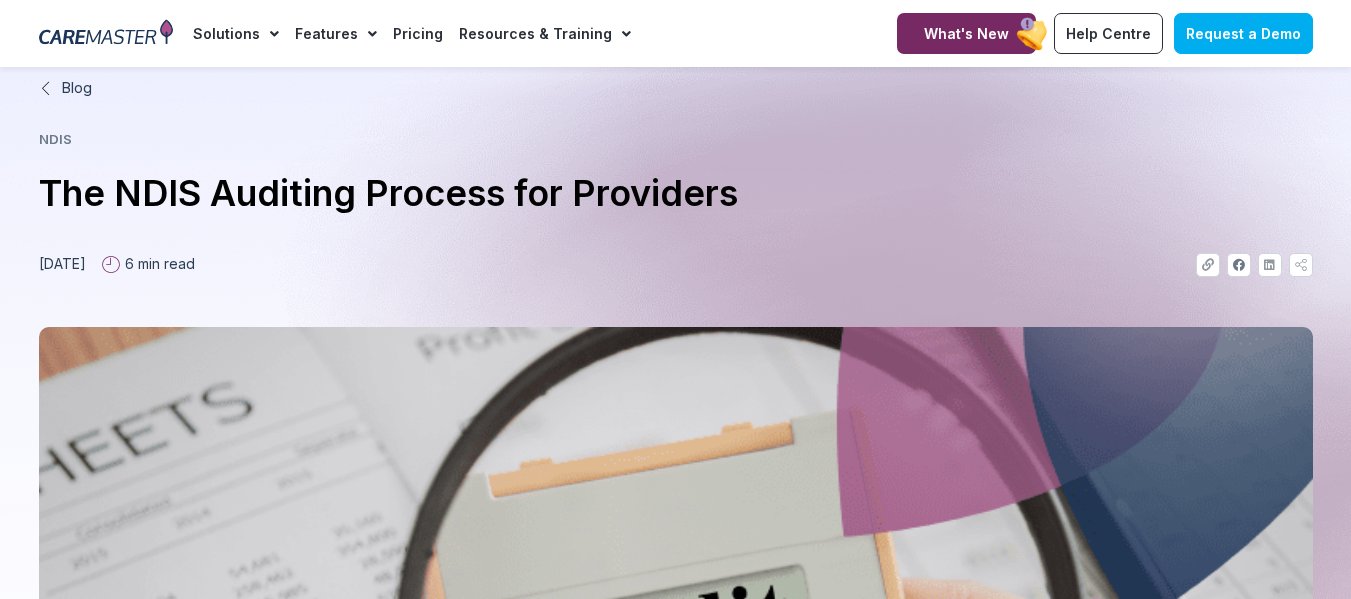 scroll, scrollTop: 0, scrollLeft: 0, axis: both 